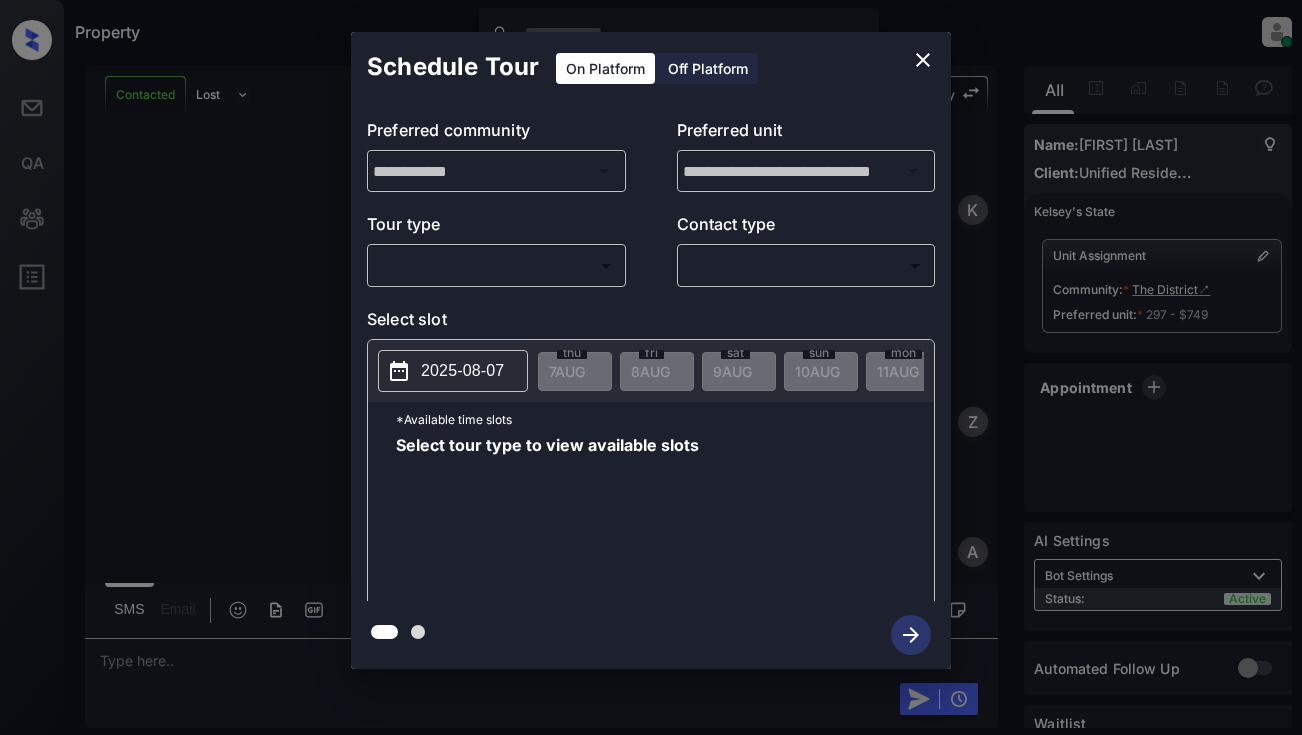 scroll, scrollTop: 0, scrollLeft: 0, axis: both 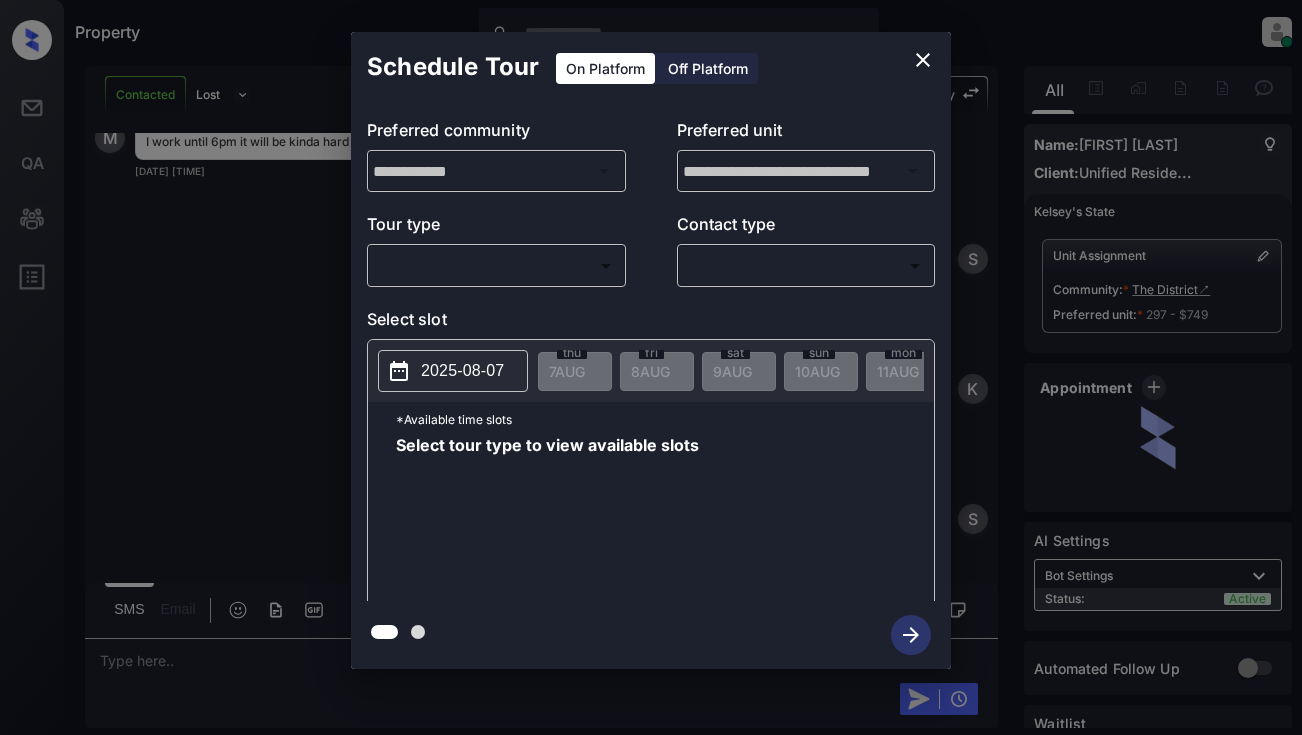 click on "Property Dominic Ceralde Online Set yourself   offline Set yourself   on break Profile Switch to  light  mode Sign out Contacted Lost Lead Sentiment: Angry Upon sliding the acknowledgement:  Lead will move to lost stage. * ​ SMS and call option will be set to opt out. AFM will be turned off for the lead. Kelsey New Message Kelsey Notes Note: https://conversation.getzuma.com/68958ef0a247e3a413ec5f22 - Paste this link into your browser to view Kelsey’s conversation with the prospect Aug 07, 2025 10:45 pm  Sync'd w  yardi K New Message Zuma Lead transferred to leasing agent: kelsey Aug 07, 2025 10:45 pm  Sync'd w  yardi Z New Message Agent Lead created via leadPoller in Inbound stage. Aug 07, 2025 10:45 pm A New Message Agent AFM Request sent to Kelsey. Aug 07, 2025 10:45 pm A New Message Agent Notes Note: Structured Note:
Move In Date: 2025-08-22
Bedroom: 1
ILS Note:
Multi Login Prospect Match Criteria : Unique Last Name and Email Aug 07, 2025 10:45 pm A New Message Kelsey Aug 07, 2025 10:45 pm K Kelsey K" at bounding box center (651, 367) 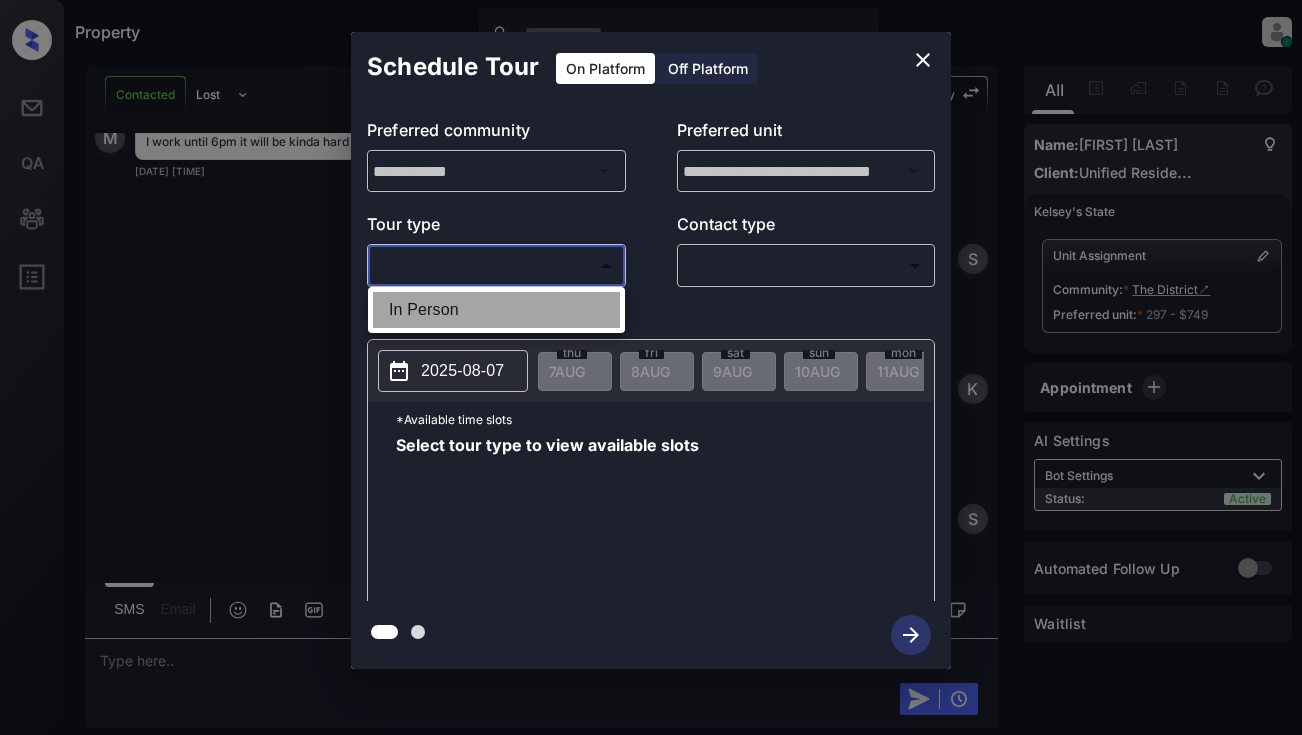 click on "In Person" at bounding box center [496, 310] 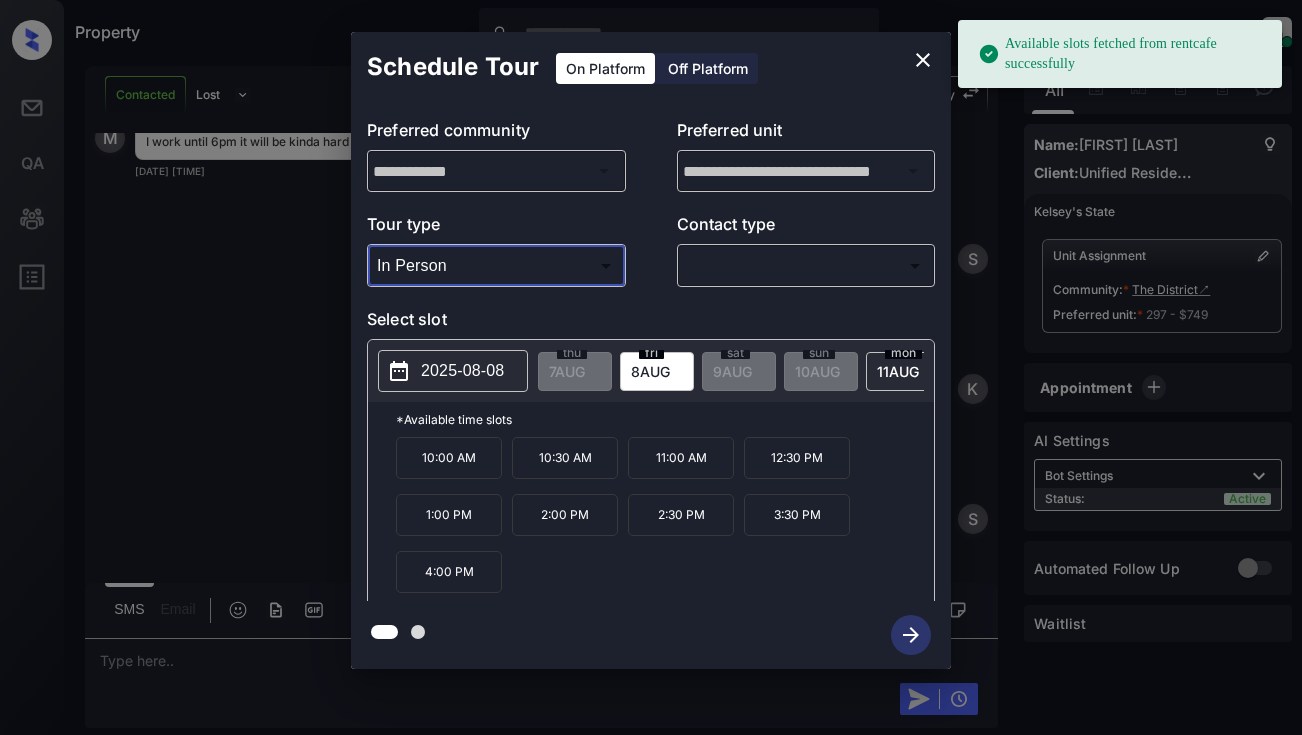 click on "2025-08-08" at bounding box center (453, 371) 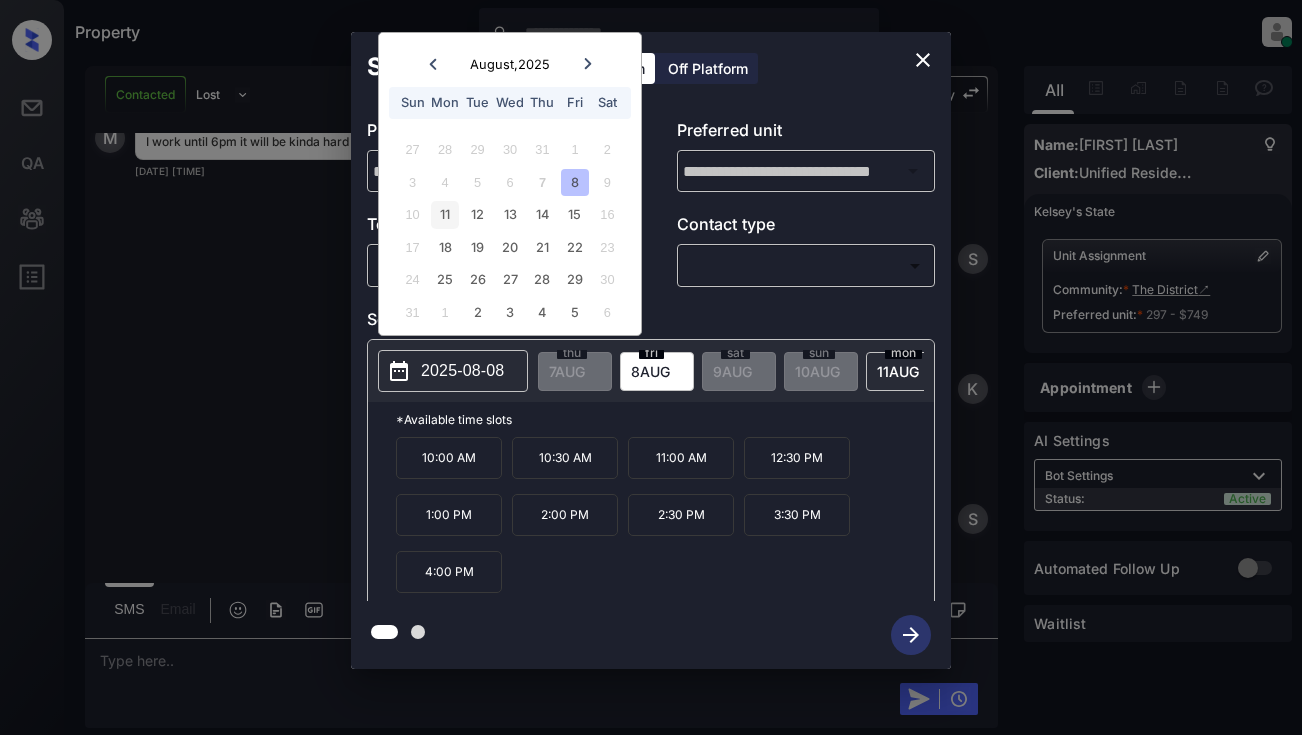 click on "11" at bounding box center (444, 214) 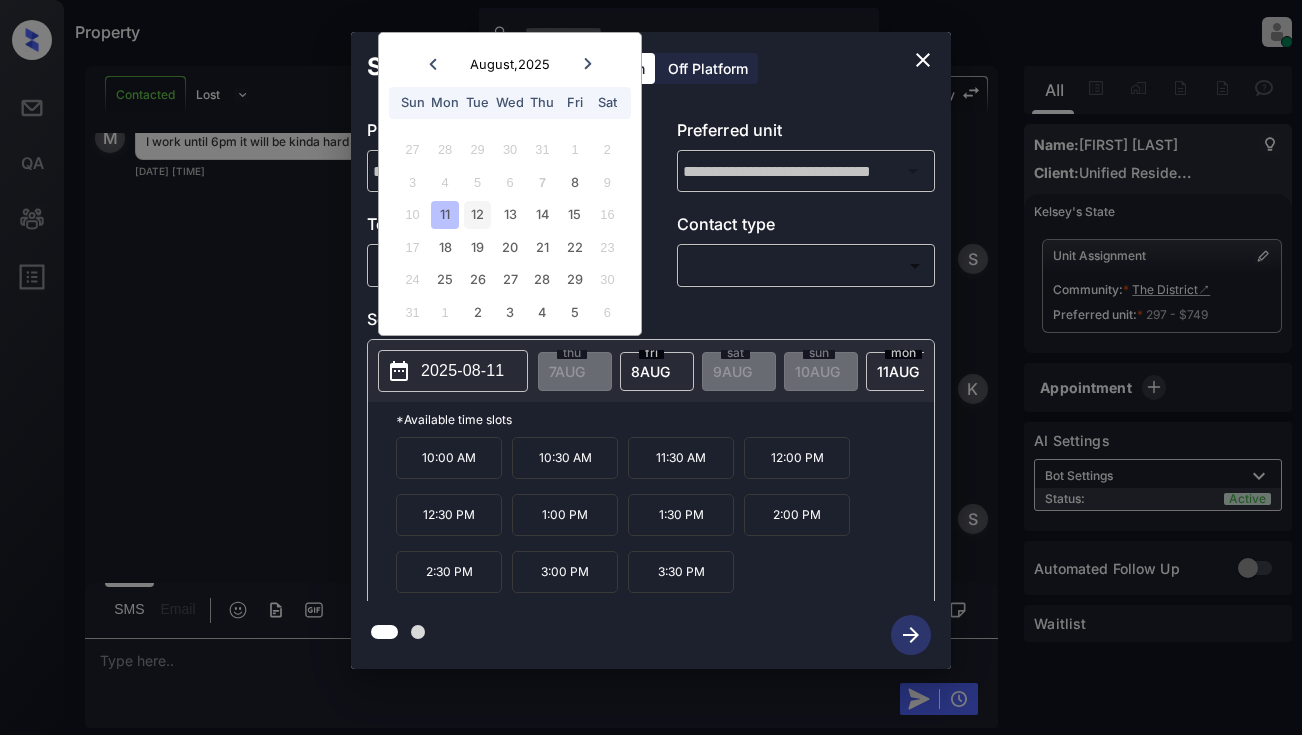 click on "12" at bounding box center [477, 214] 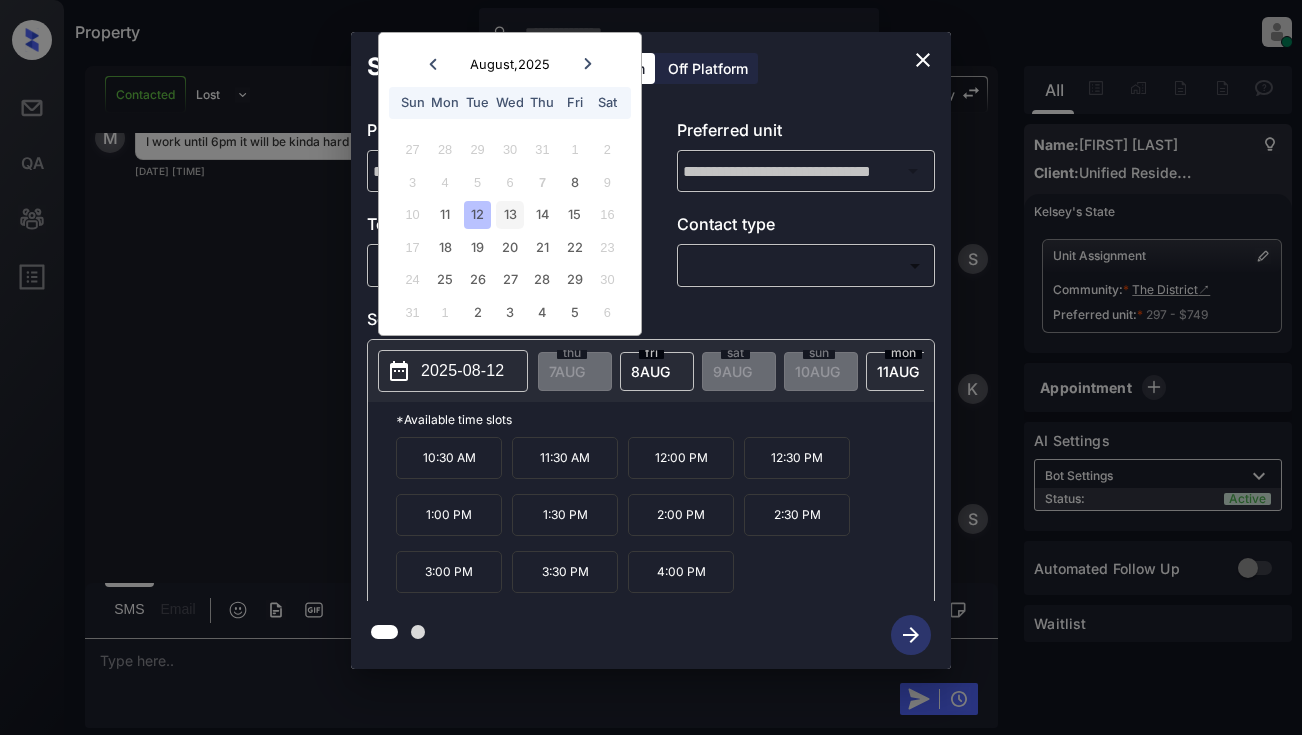 click on "13" at bounding box center (509, 214) 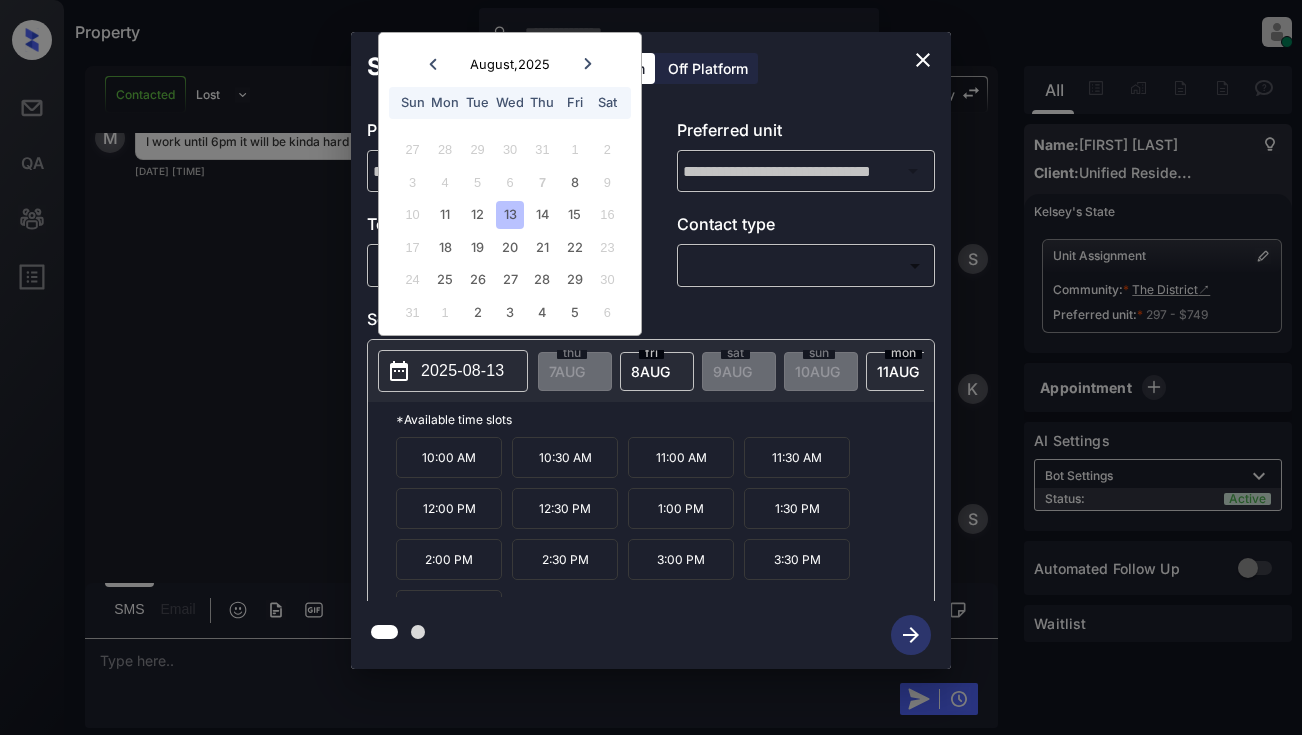 scroll, scrollTop: 34, scrollLeft: 0, axis: vertical 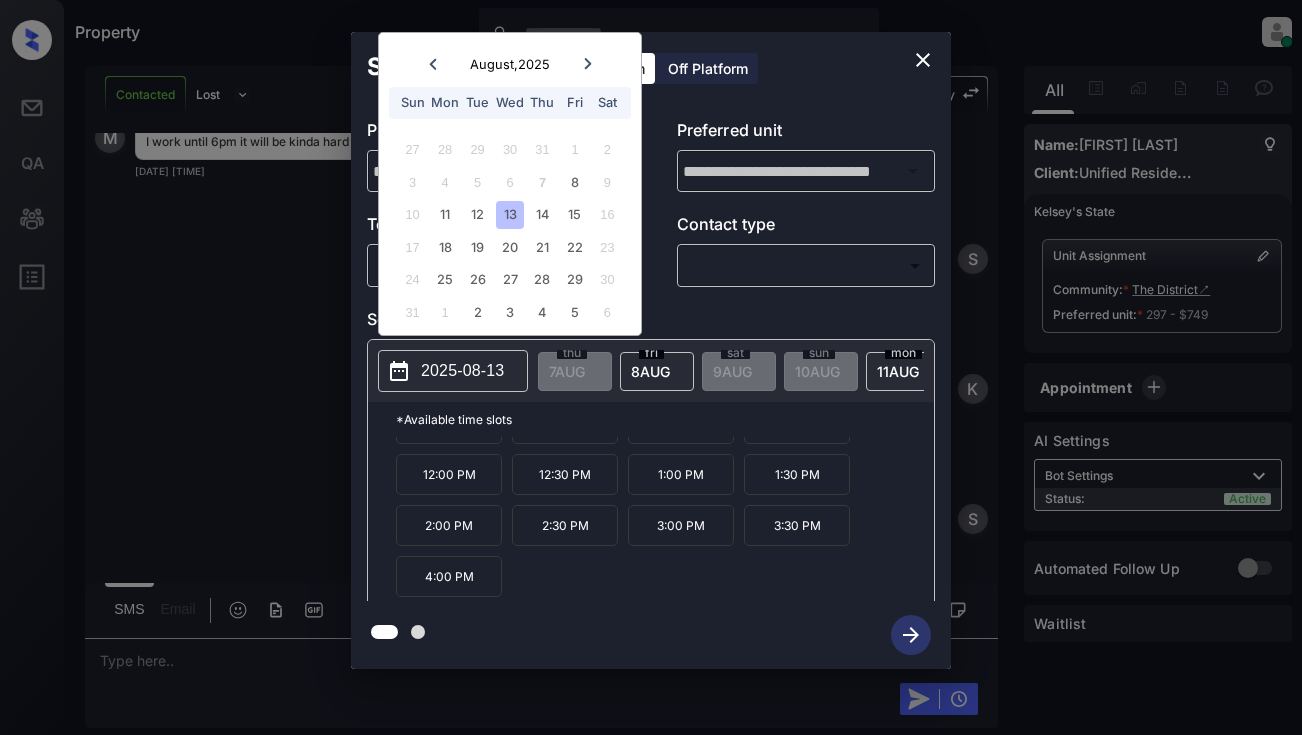 click 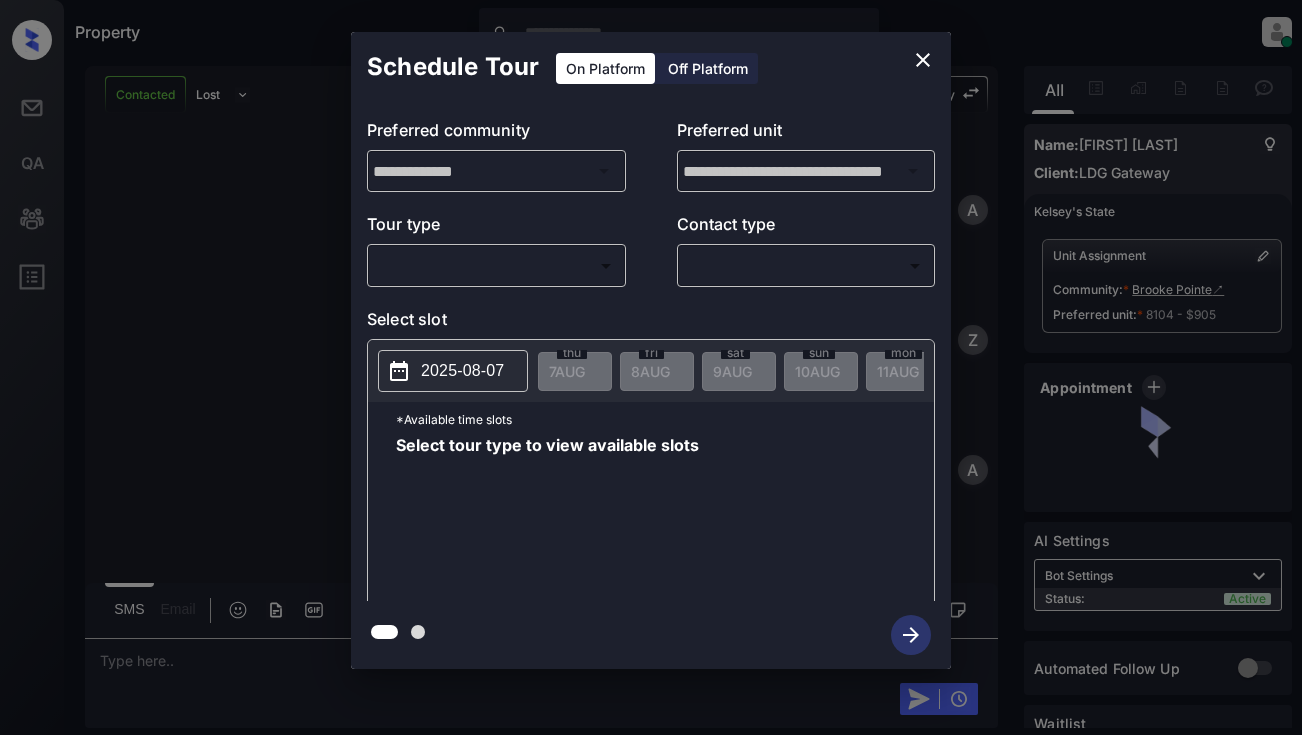 scroll, scrollTop: 0, scrollLeft: 0, axis: both 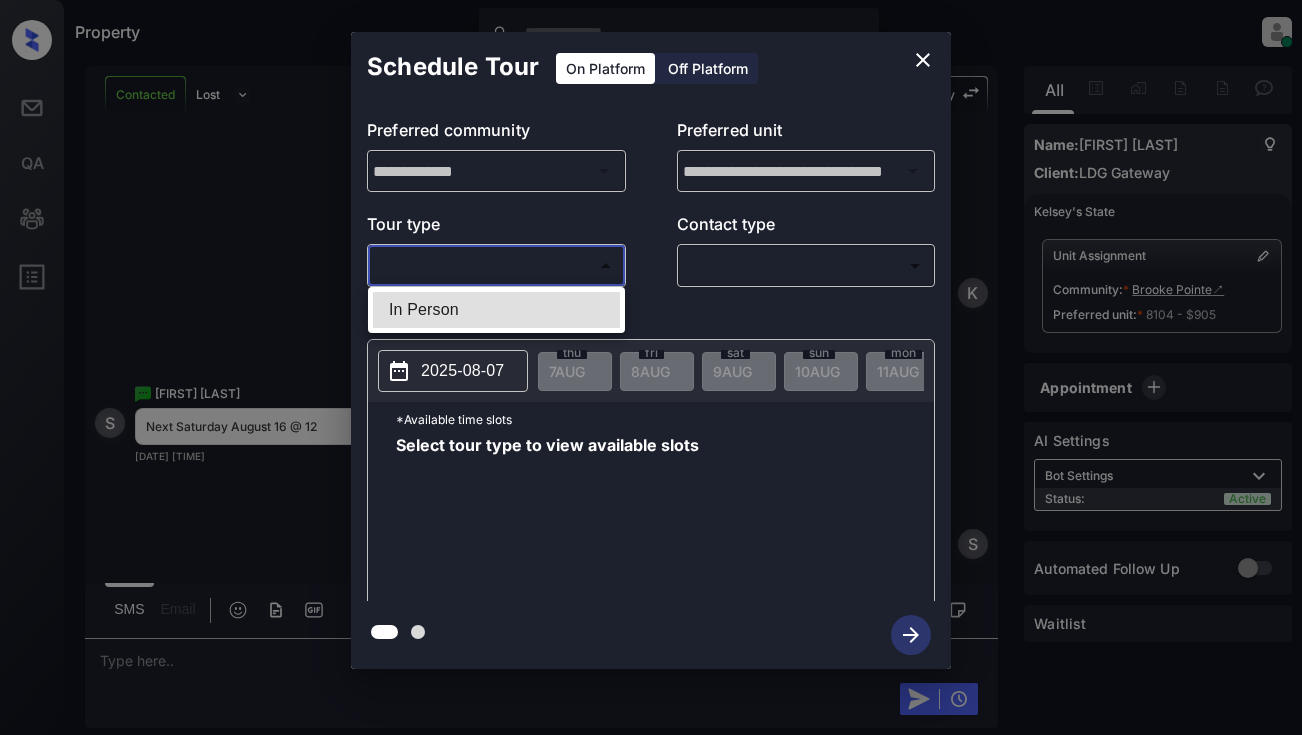 click on "Property [FIRST] [LAST] Online Set yourself   offline Set yourself   on break Profile Switch to  light  mode Sign out Contacted Lost Lead Sentiment: Angry Upon sliding the acknowledgement:  Lead will move to lost stage. * ​ SMS and call option will be set to opt out. AFM will be turned off for the lead. [NAME] New Message Agent Lead created via webhook in Inbound stage. [DATE] [TIME]  A New Message Zuma Lead transferred to leasing agent: [NAME] [DATE] [TIME]  Sync'd w  knock Z New Message Agent AFM Request sent to [NAME]. [DATE] [TIME] A New Message Agent Notes Note: Structured Note:
Move In Date: [DATE]
Bedroom: 2
[DATE] [TIME] A New Message [NAME] Lead Details Updated
BedRoom: 2
[DATE] [TIME] K New Message [NAME] Lead Details Updated
Move In Date:  [DATE]
[DATE] [TIME] K New Message [NAME] A preferred unit has been added as, 8104 [DATE] [TIME] K New Message [NAME] | SmarterAFMV2Sms  Sync'd w  knock K [NAME]" at bounding box center (651, 367) 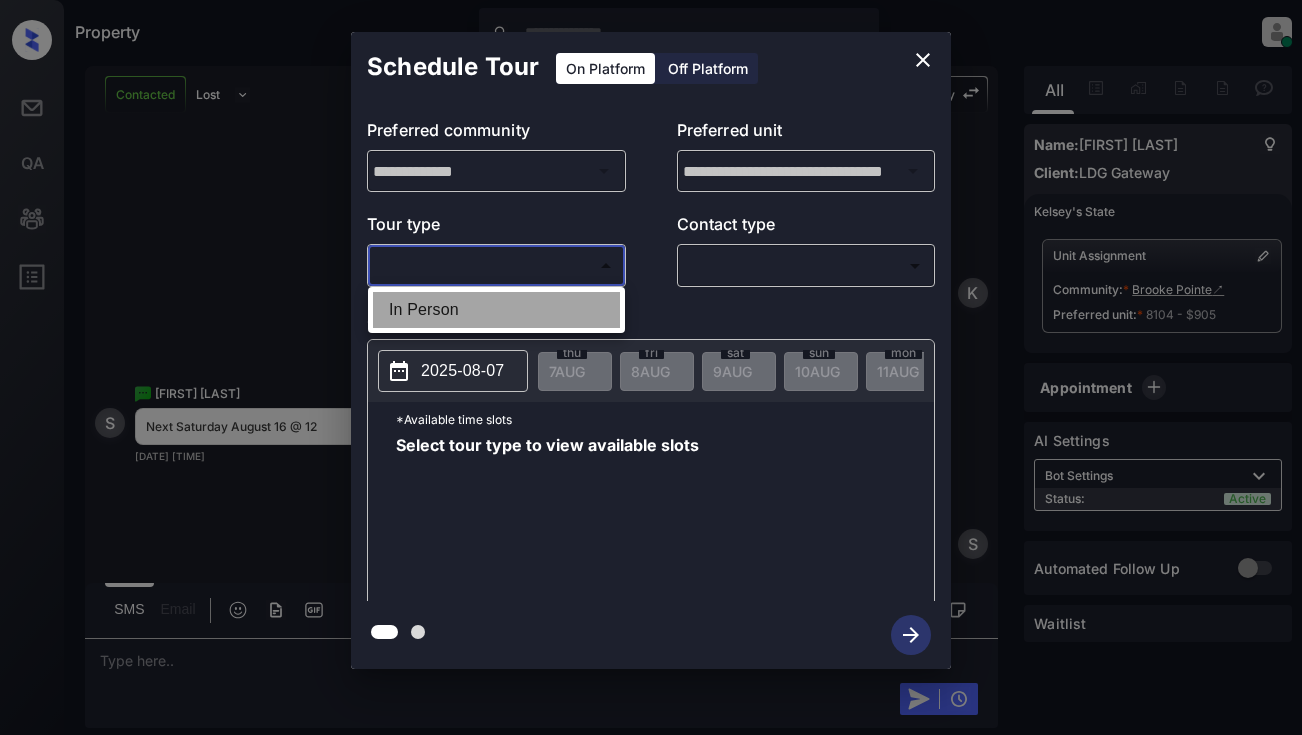 click on "In Person" at bounding box center [496, 310] 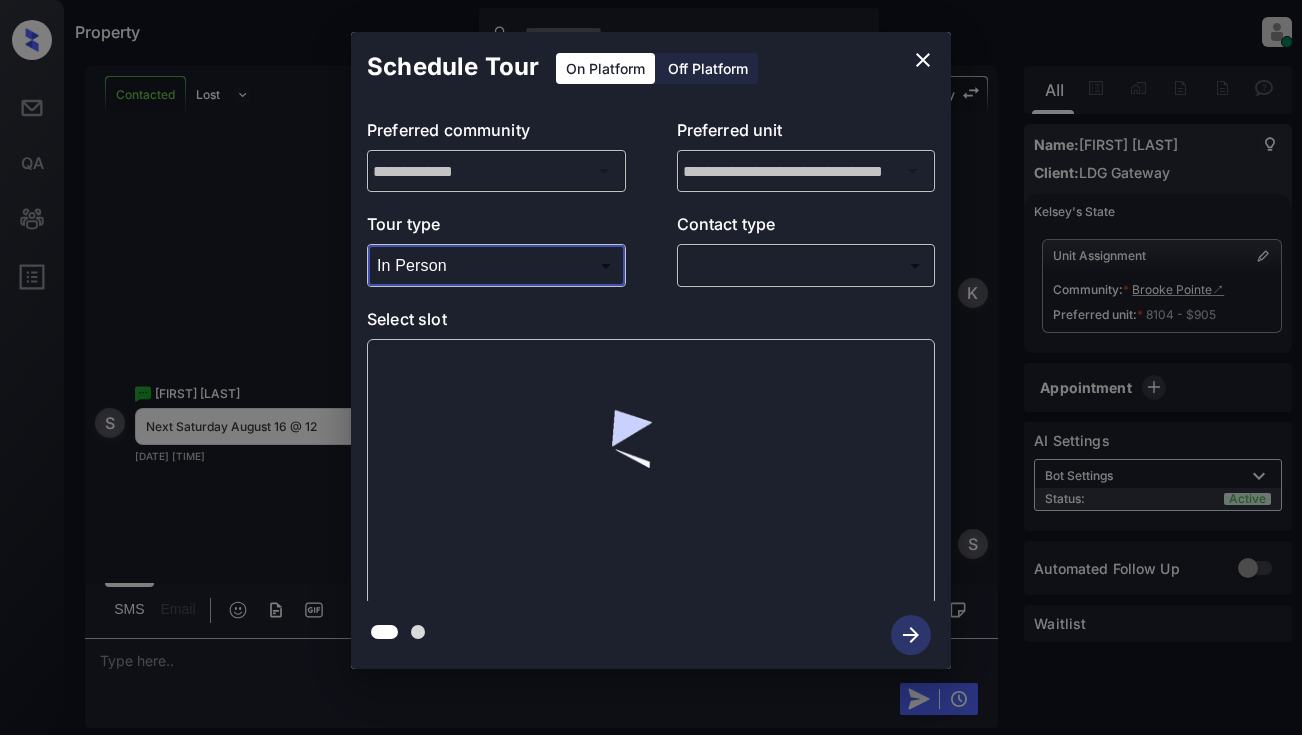 click on "Property [FIRST] [LAST] Online Set yourself   offline Set yourself   on break Profile Switch to  light  mode Sign out Contacted Lost Lead Sentiment: Angry Upon sliding the acknowledgement:  Lead will move to lost stage. * ​ SMS and call option will be set to opt out. AFM will be turned off for the lead. [NAME] New Message Agent Lead created via webhook in Inbound stage. [DATE] [TIME]  A New Message Zuma Lead transferred to leasing agent: [NAME] [DATE] [TIME]  Sync'd w  knock Z New Message Agent AFM Request sent to [NAME]. [DATE] [TIME] A New Message Agent Notes Note: Structured Note:
Move In Date: [DATE]
Bedroom: 2
[DATE] [TIME] A New Message [NAME] Lead Details Updated
BedRoom: 2
[DATE] [TIME] K New Message [NAME] Lead Details Updated
Move In Date:  [DATE]
[DATE] [TIME] K New Message [NAME] A preferred unit has been added as, 8104 [DATE] [TIME] K New Message [NAME] | SmarterAFMV2Sms  Sync'd w  knock K [NAME]" at bounding box center (651, 367) 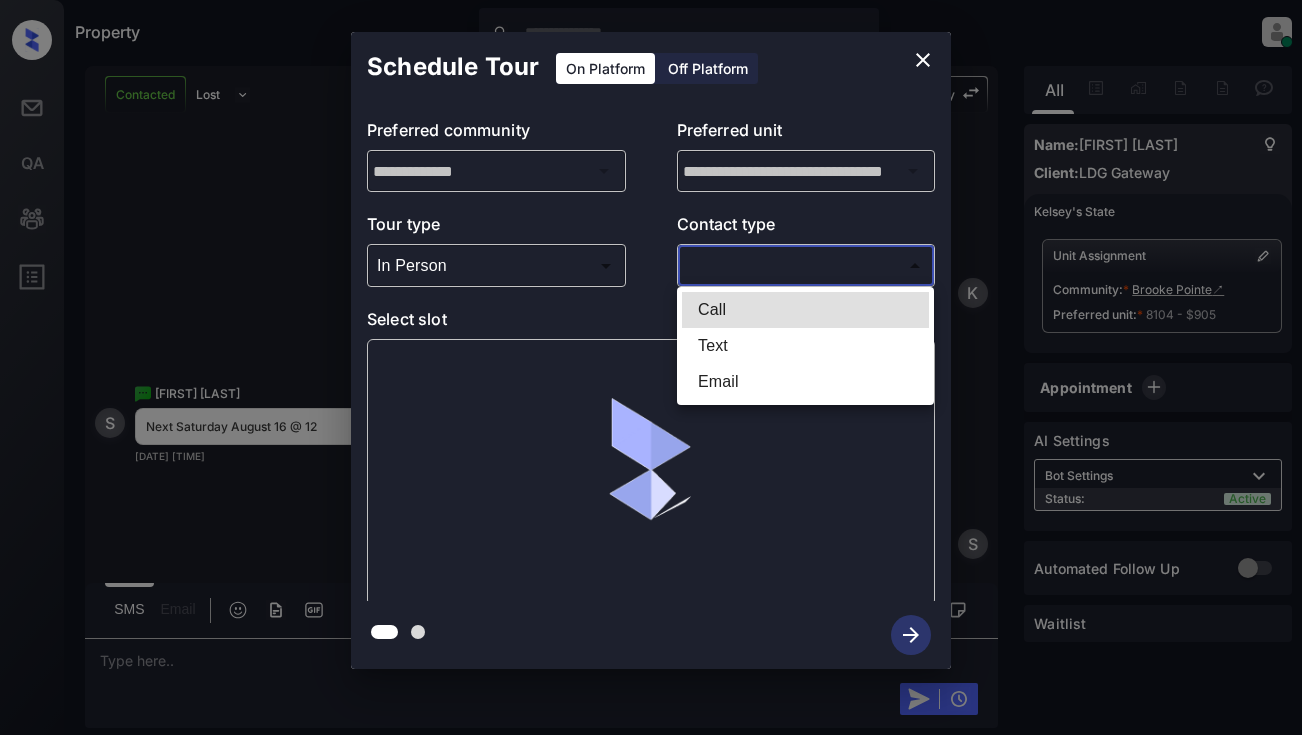 click on "Text" at bounding box center (805, 346) 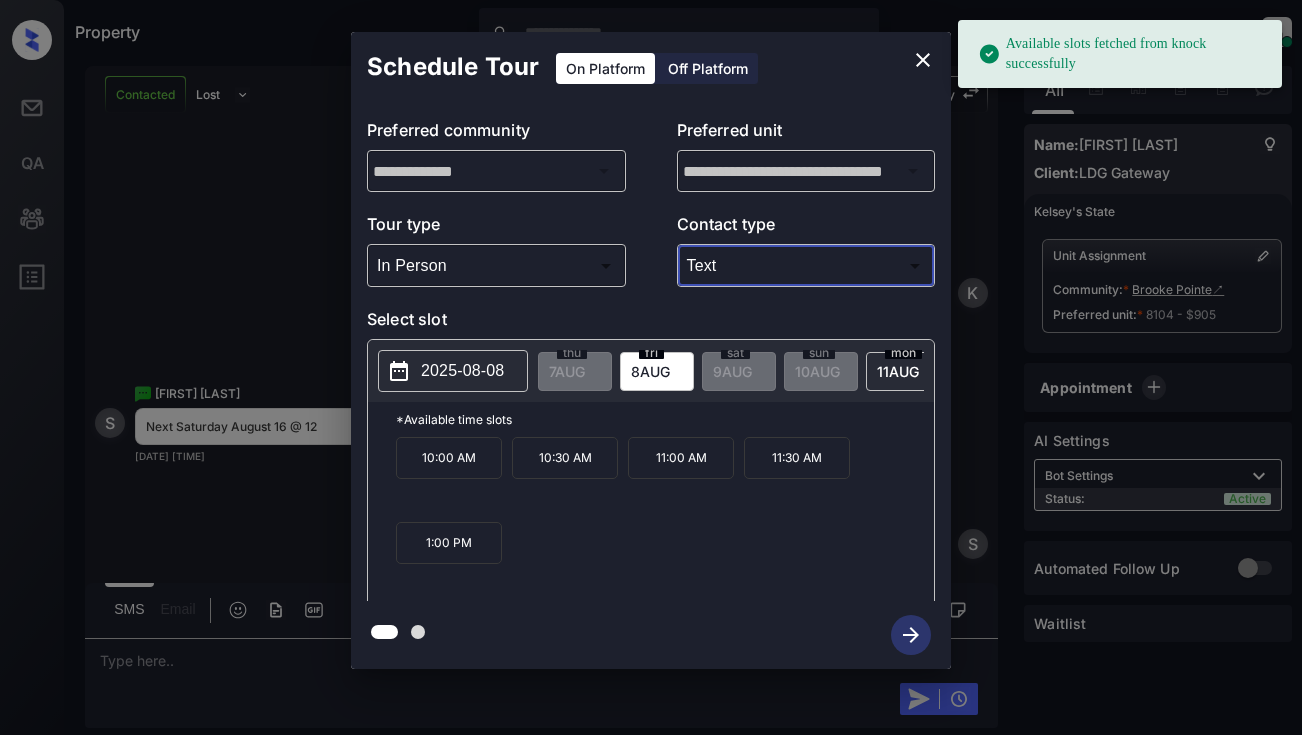 click on "2025-08-08" at bounding box center (462, 371) 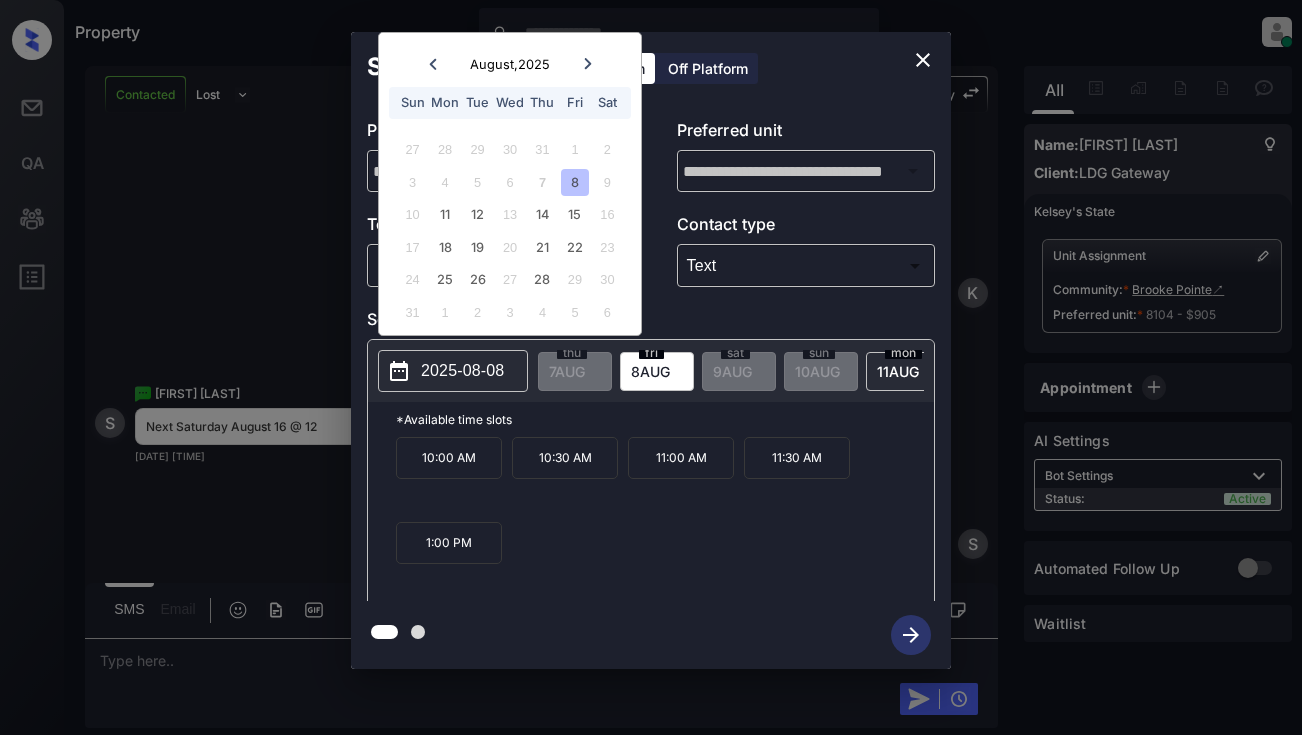 type 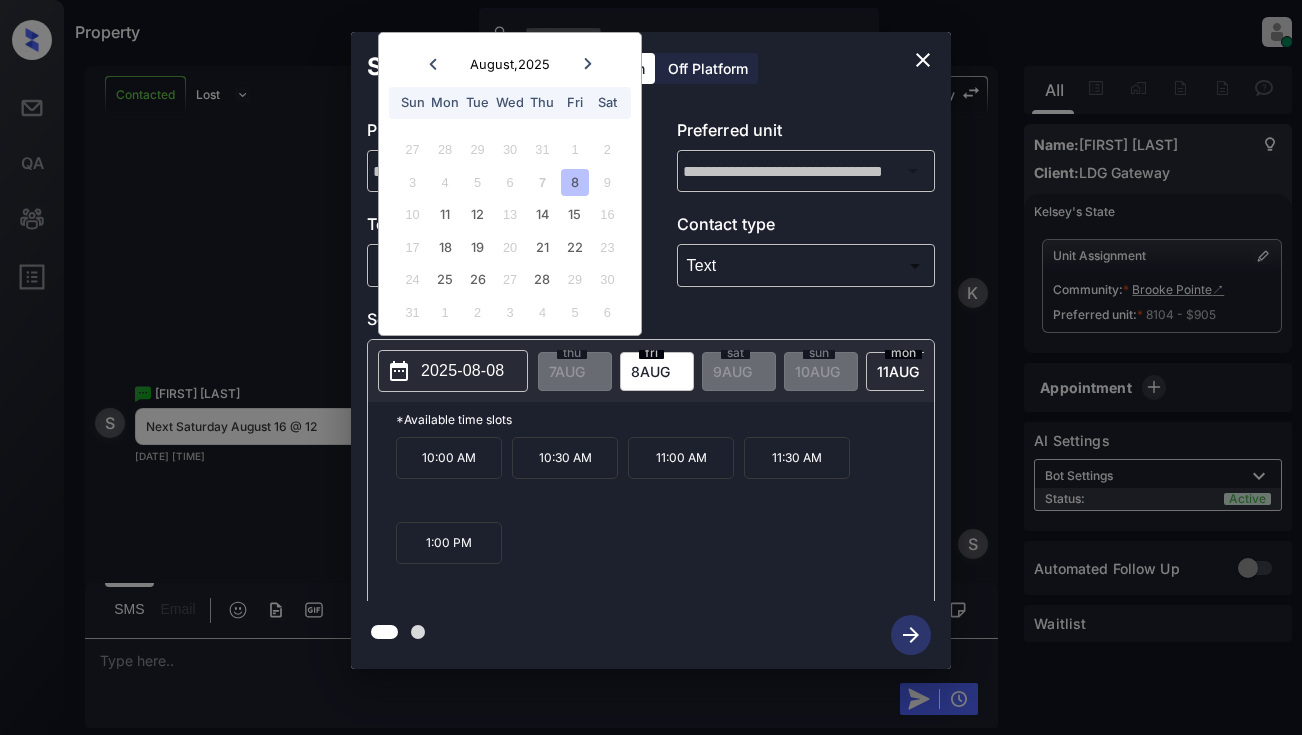 click on "**********" at bounding box center [651, 350] 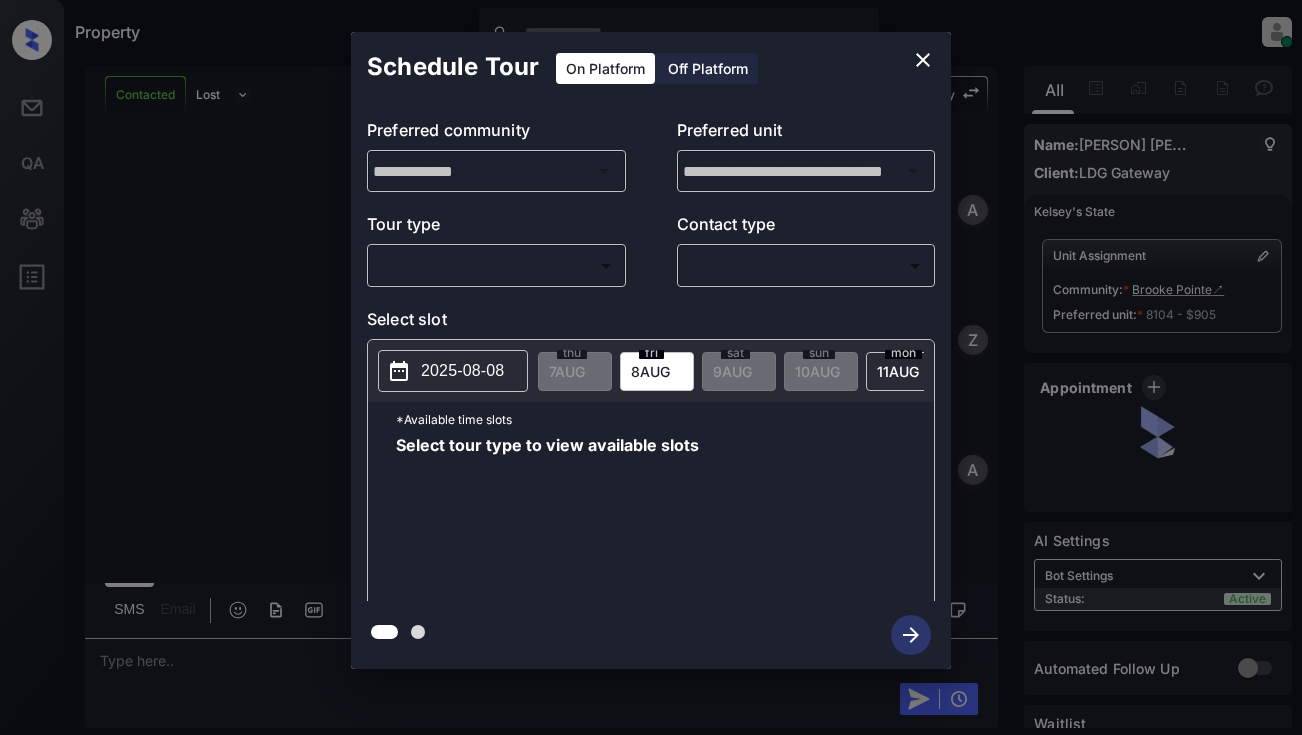 scroll, scrollTop: 0, scrollLeft: 0, axis: both 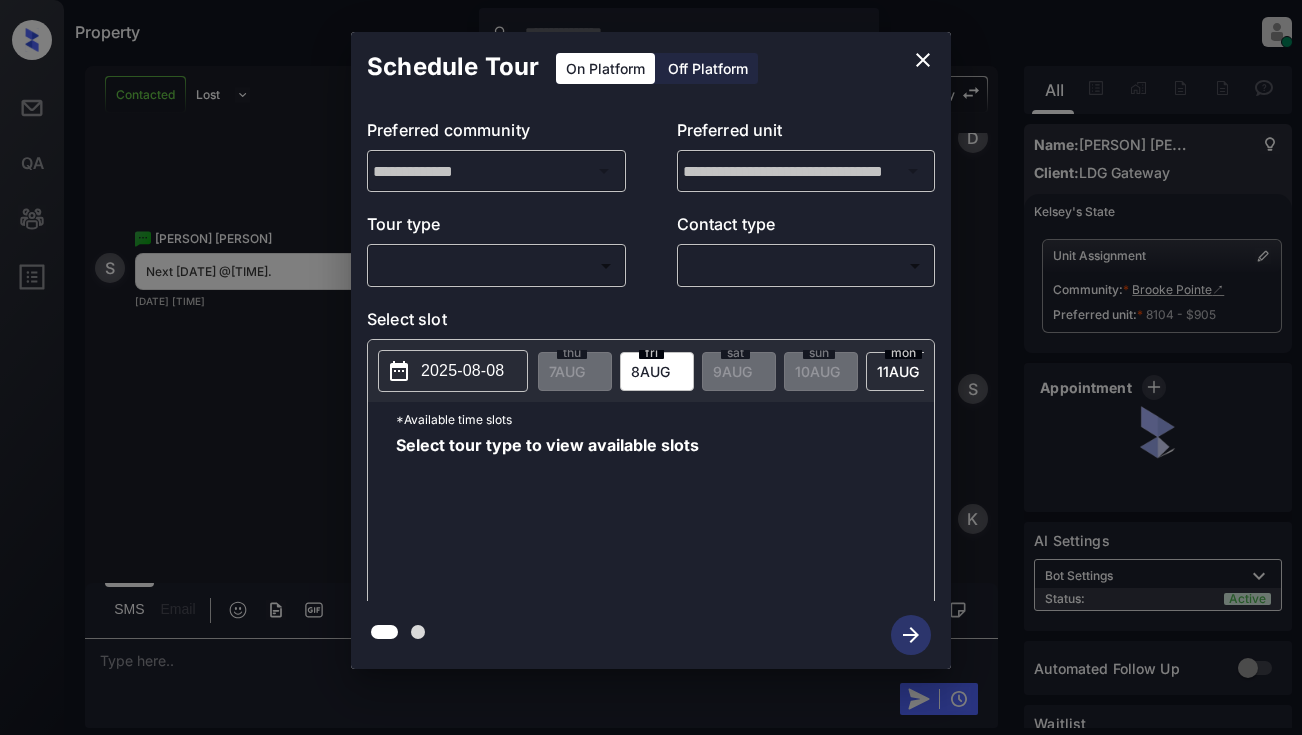 click on "Property [FIRST] [LAST] Online Set yourself   offline Set yourself   on break Profile Switch to  light  mode Sign out Contacted Lost Lead Sentiment: Angry Upon sliding the acknowledgement:  Lead will move to lost stage. * ​ SMS and call option will be set to opt out. AFM will be turned off for the lead. [FIRST] New Message Agent Lead created via webhook in Inbound stage. [DATE] [TIME] A New Message Zuma Lead transferred to leasing agent: [FIRST] [DATE] [TIME]  Sync'd w  knock Z New Message Agent AFM Request sent to [FIRST]. [DATE] [TIME] A New Message Agent Notes Note: Structured Note:
Move In Date: 2025-09-30
Bedroom: 2
[DATE] [TIME] A New Message Agent Lead Details Updated
BedRoom: 2
[DATE] [TIME] K New Message Agent Lead Details Updated
Move In Date:  30-9-2025
[DATE] [TIME] K New Message Agent A preferred unit has been added as, 8104 [DATE] [TIME] K New Message Agent [DATE] [TIME]   | SmarterAFMV2Sms  Sync'd w  knock K [FIRST]" at bounding box center (651, 367) 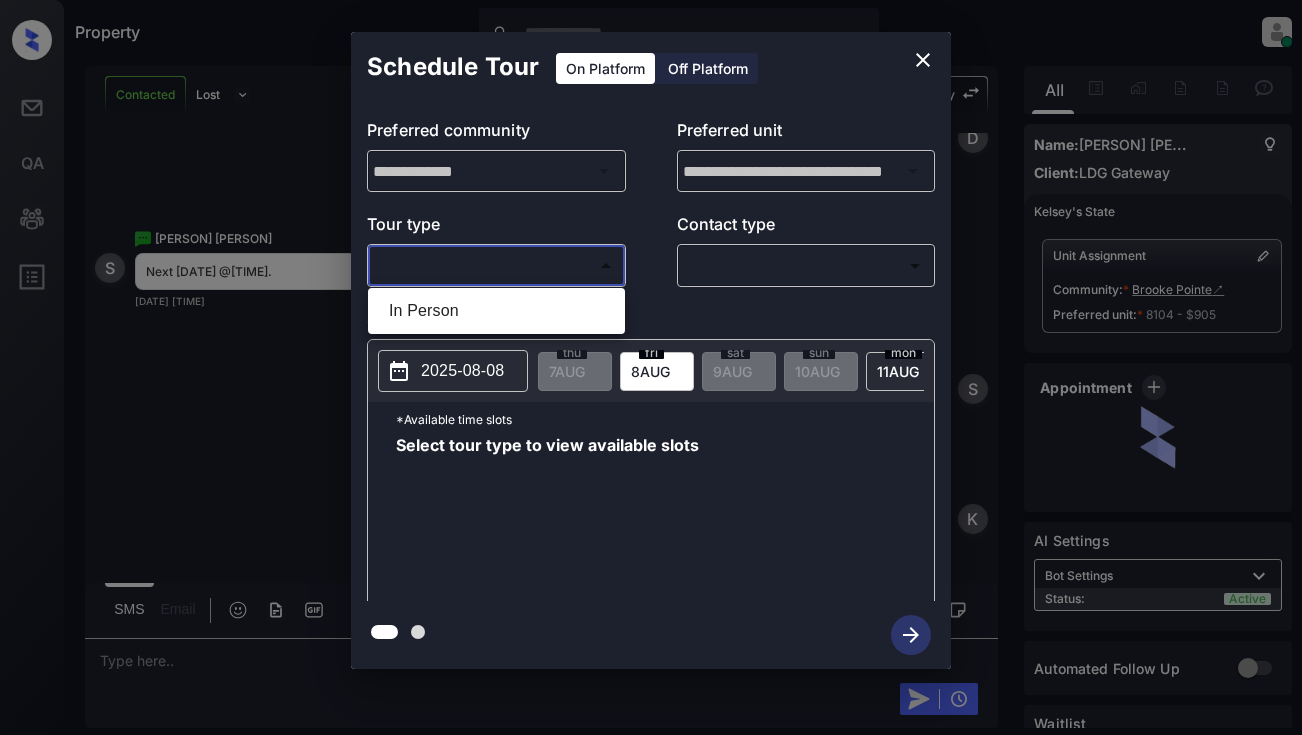 click on "In Person" at bounding box center (496, 311) 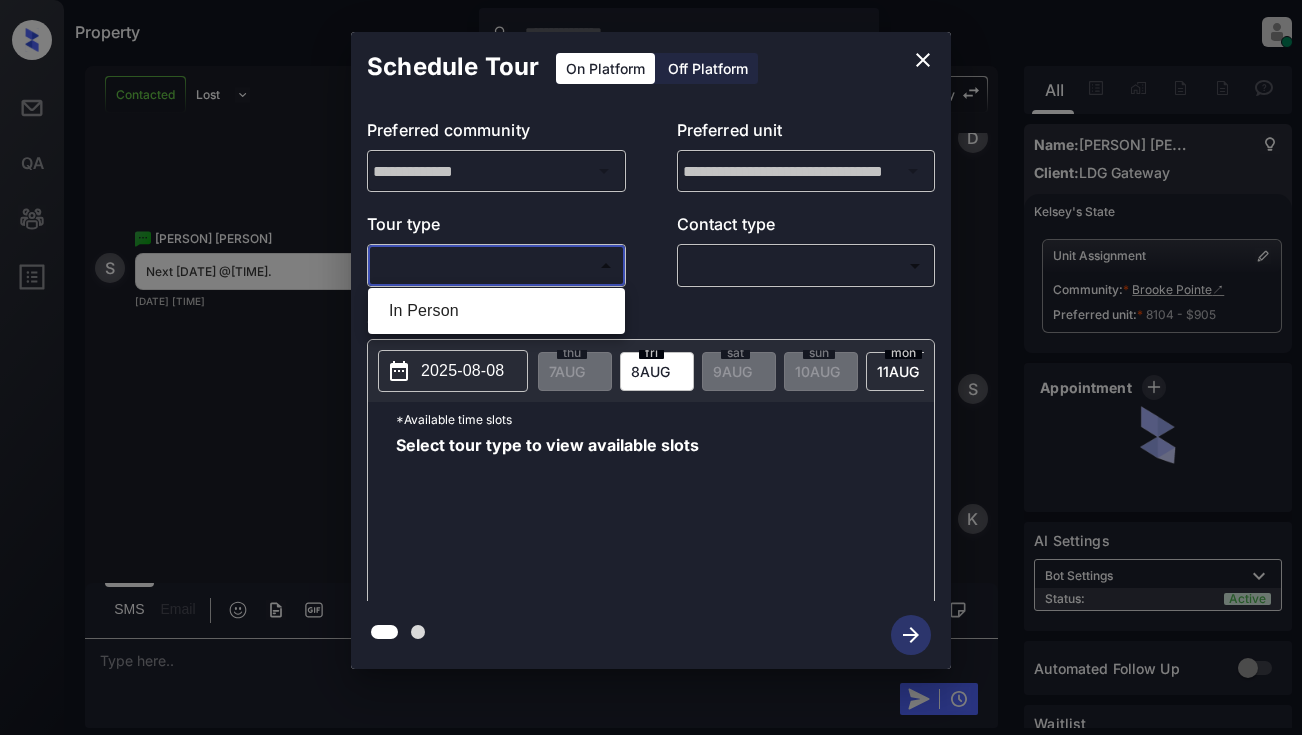 type on "********" 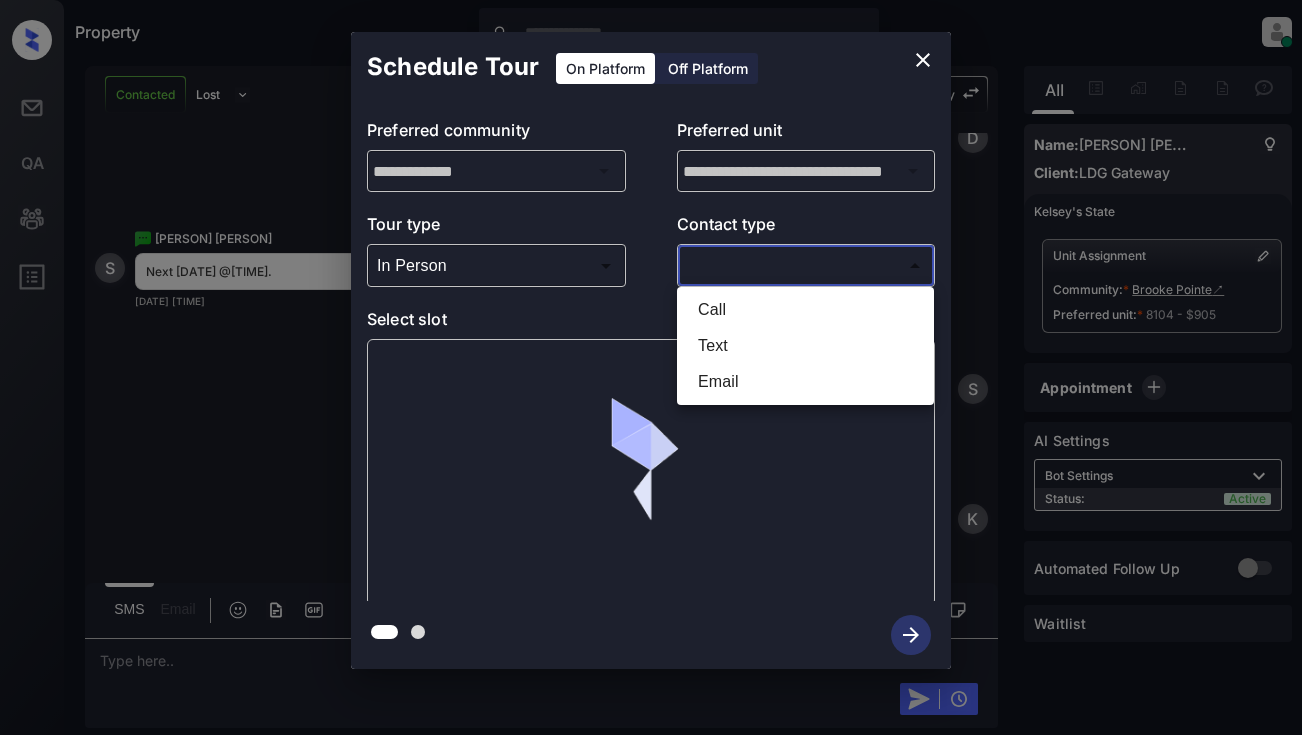 click on "Property [FIRST] [LAST] Online Set yourself   offline Set yourself   on break Profile Switch to  light  mode Sign out Contacted Lost Lead Sentiment: Angry Upon sliding the acknowledgement:  Lead will move to lost stage. * ​ SMS and call option will be set to opt out. AFM will be turned off for the lead. [FIRST] New Message Agent Lead created via webhook in Inbound stage. [DATE] [TIME] A New Message Zuma Lead transferred to leasing agent: [FIRST] [DATE] [TIME]  Sync'd w  knock Z New Message Agent AFM Request sent to [FIRST]. [DATE] [TIME] A New Message Agent Notes Note: Structured Note:
Move In Date: 2025-09-30
Bedroom: 2
[DATE] [TIME] A New Message Agent Lead Details Updated
BedRoom: 2
[DATE] [TIME] K New Message Agent Lead Details Updated
Move In Date:  30-9-2025
[DATE] [TIME] K New Message Agent A preferred unit has been added as, 8104 [DATE] [TIME] K New Message Agent [DATE] [TIME]   | SmarterAFMV2Sms  Sync'd w  knock K [FIRST]" at bounding box center (651, 367) 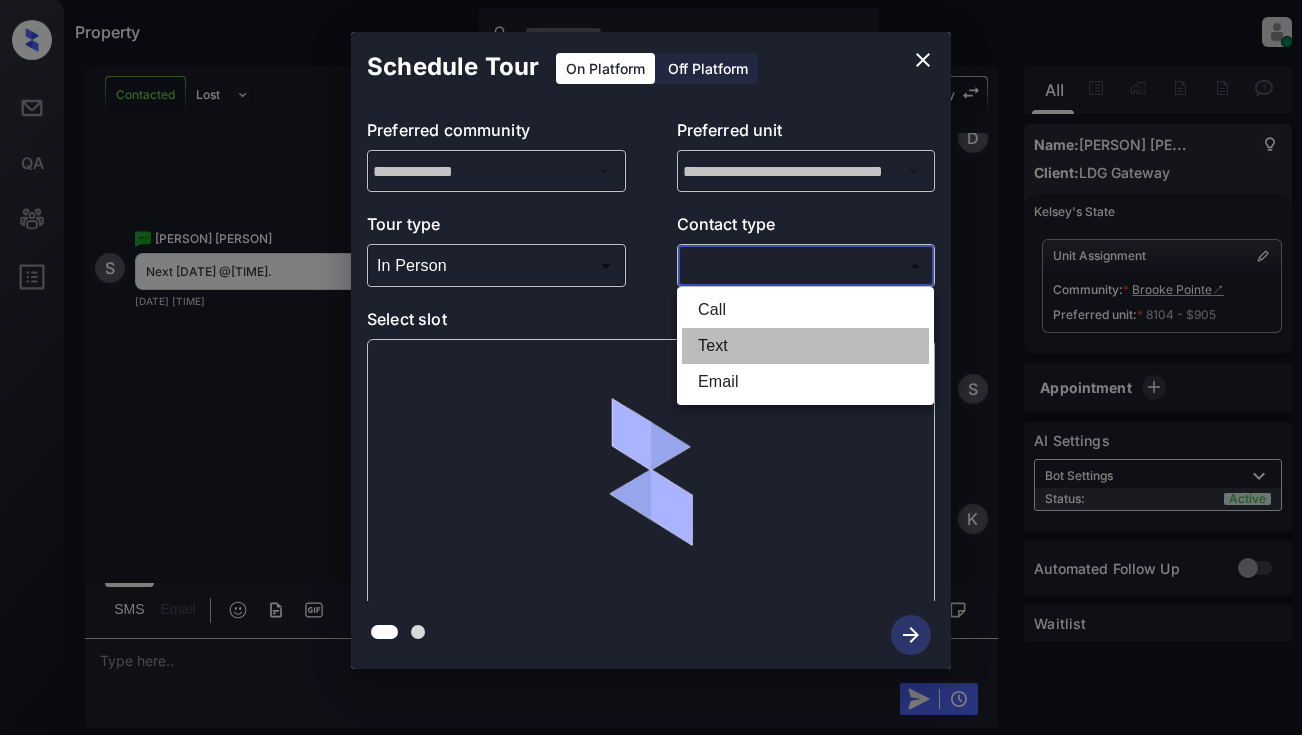 click on "Text" at bounding box center [805, 346] 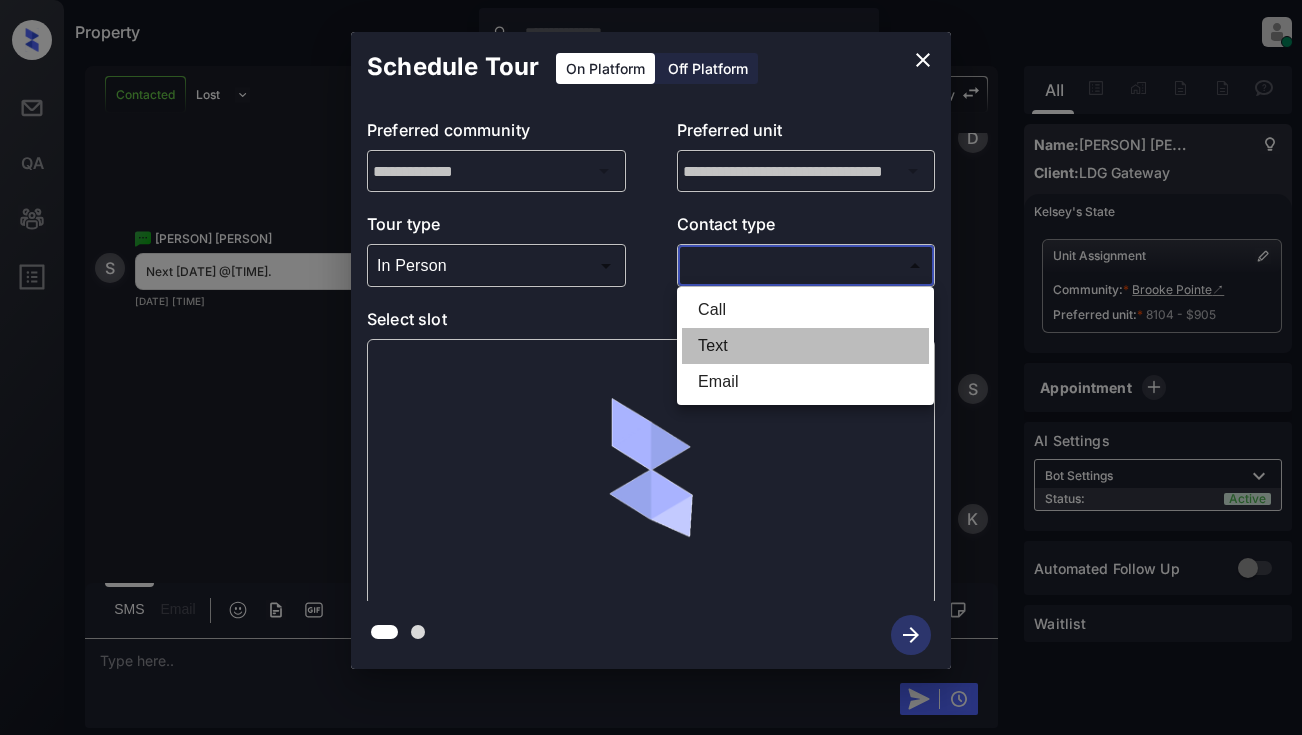 type on "****" 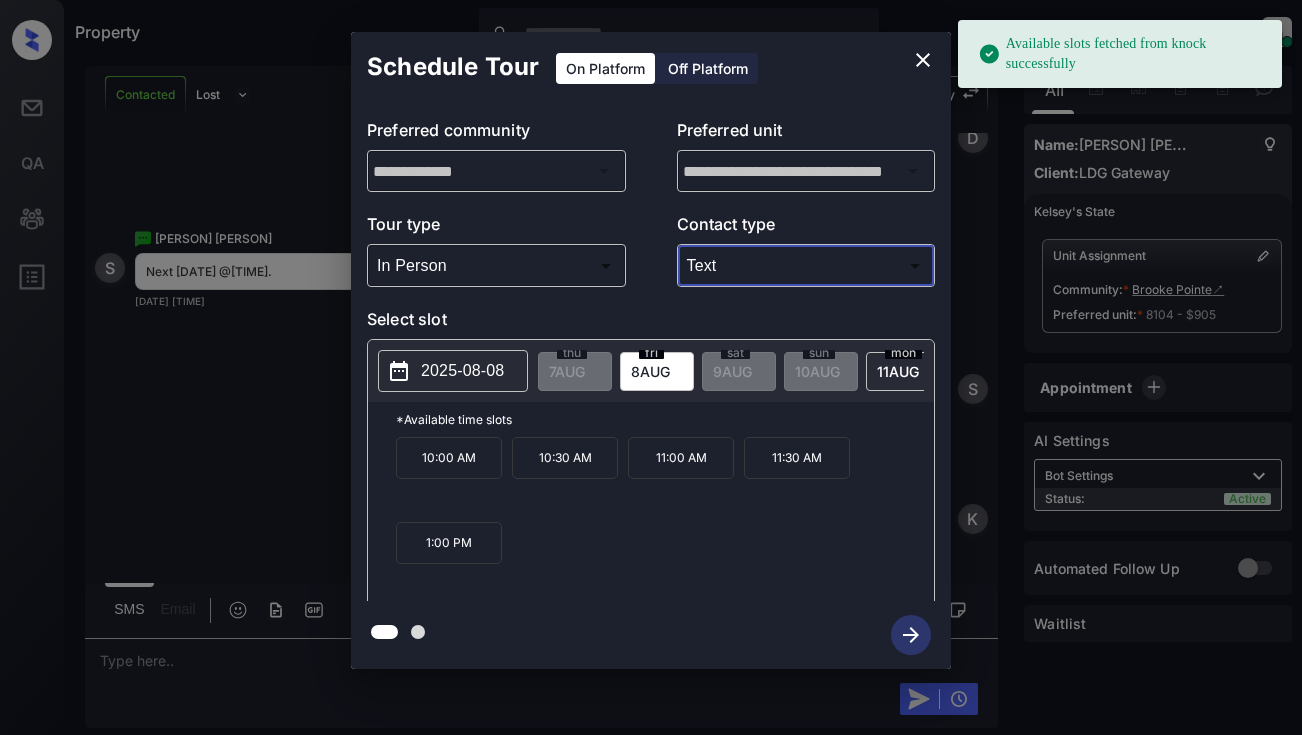 click on "2025-08-08" at bounding box center (462, 371) 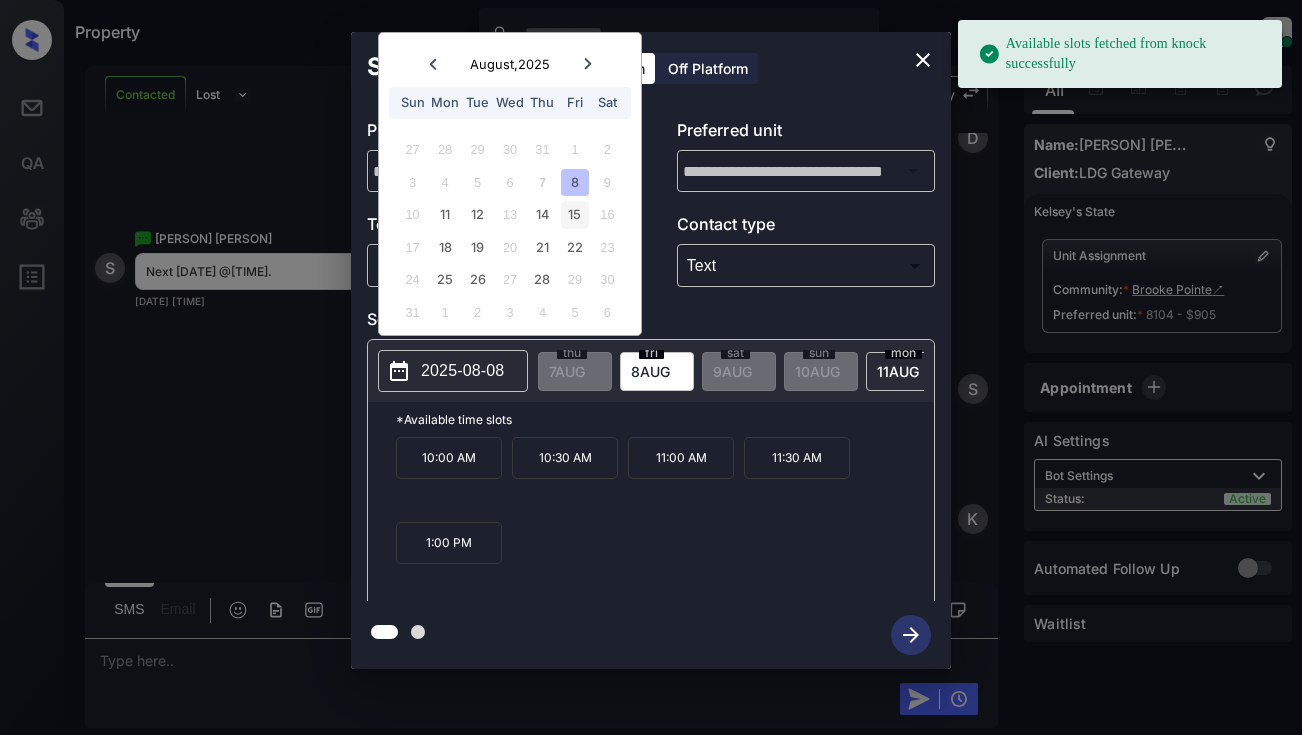click on "15" at bounding box center (574, 214) 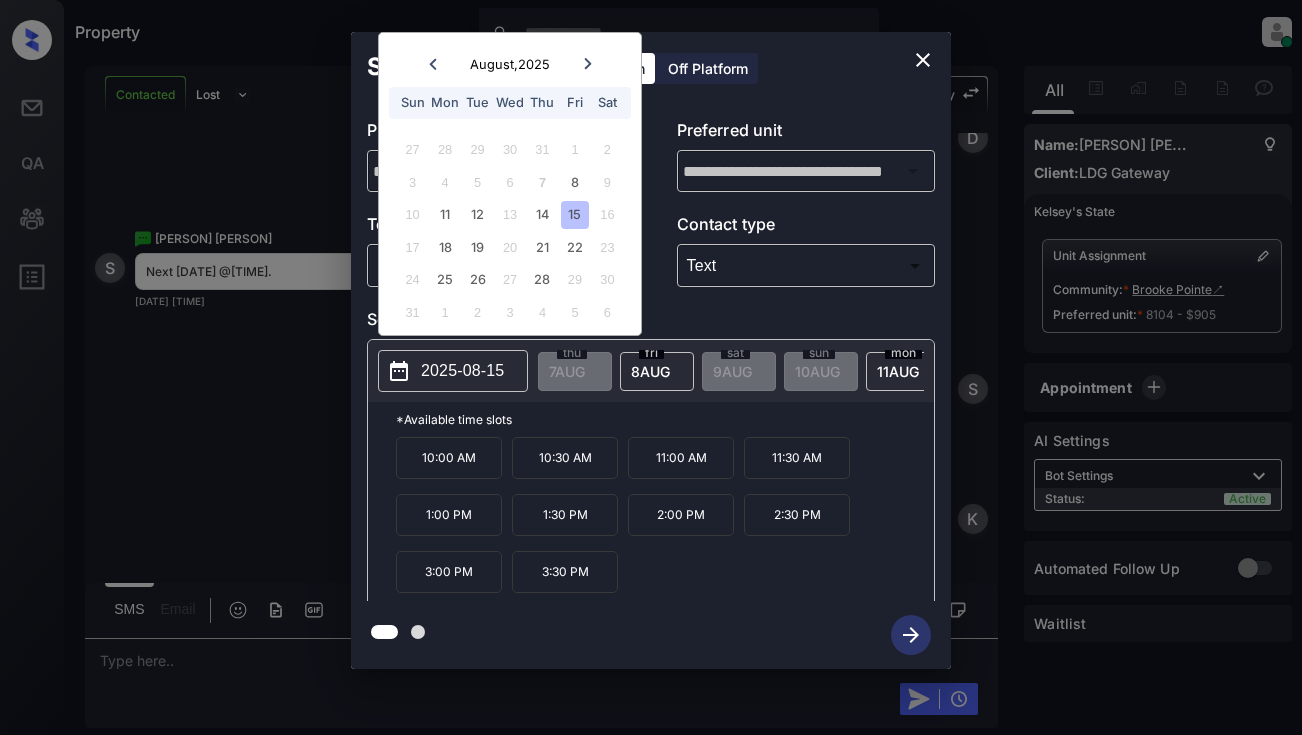 click 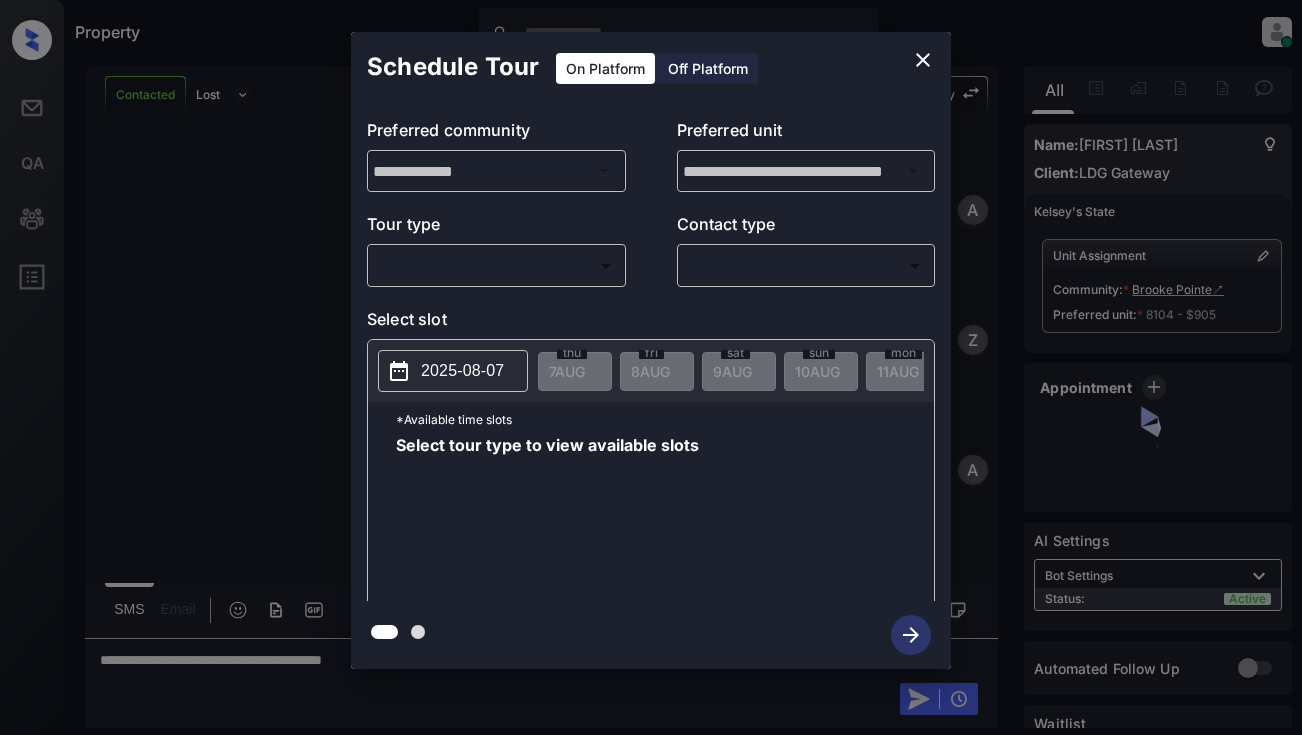 scroll, scrollTop: 0, scrollLeft: 0, axis: both 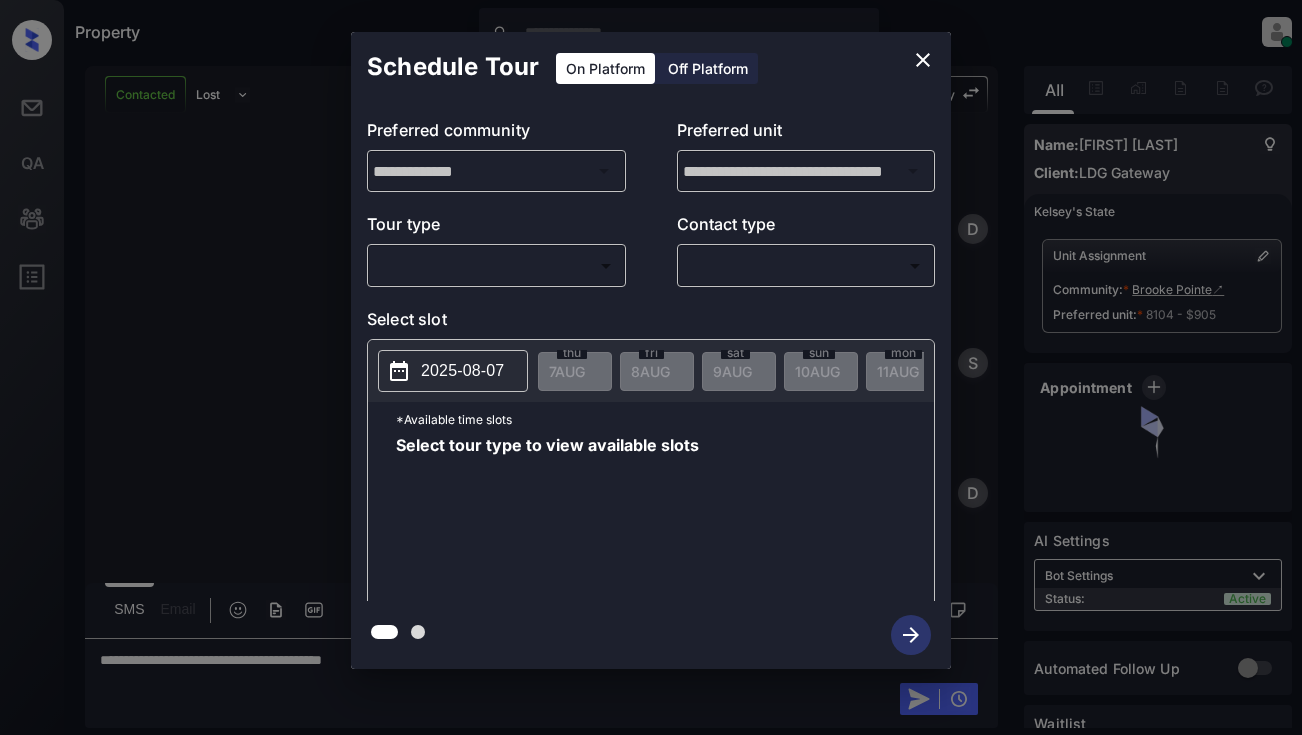 click on "Tour type ​ ​ Contact type ​ ​" at bounding box center [651, 249] 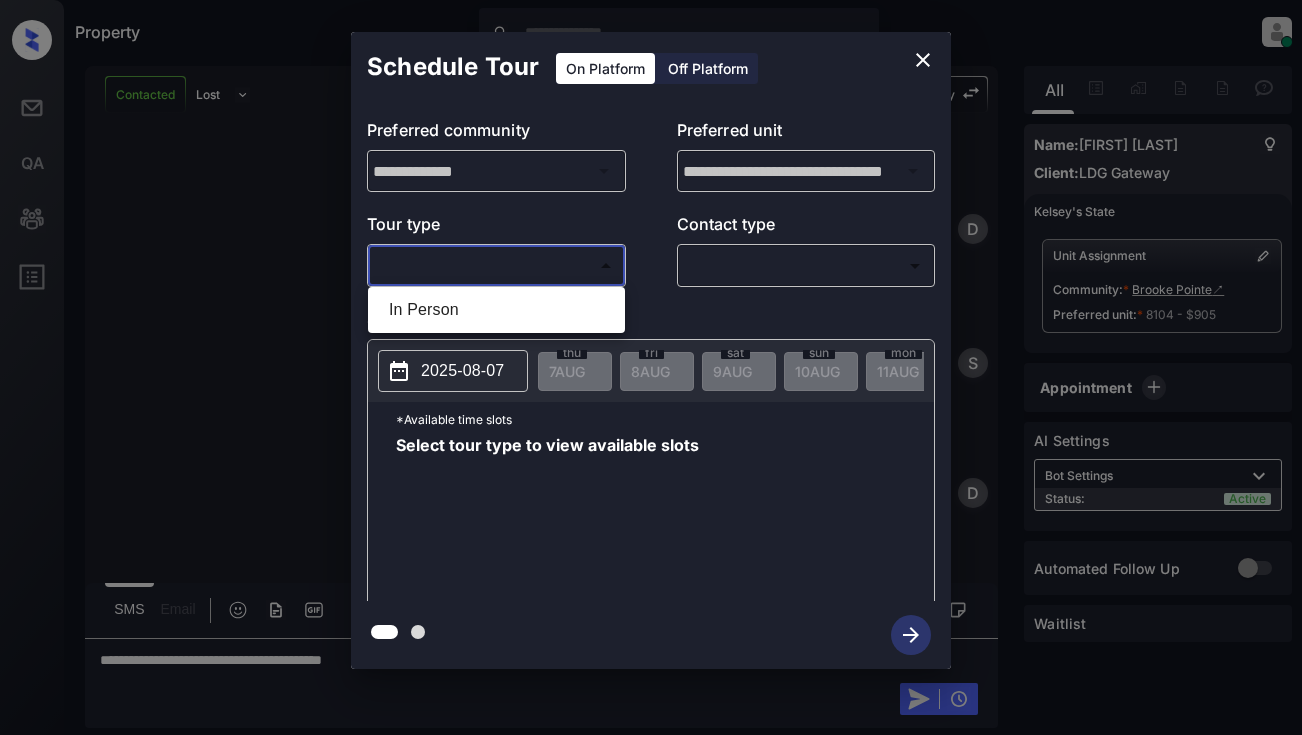 click on "Property Dominic Ceralde Online Set yourself   offline Set yourself   on break Profile Switch to  light  mode Sign out Contacted Lost Lead Sentiment: Angry Upon sliding the acknowledgement:  Lead will move to lost stage. * ​ SMS and call option will be set to opt out. AFM will be turned off for the lead. Kelsey New Message Agent Lead created via webhook in Inbound stage. Aug 07, 2025 09:40 pm A New Message Zuma Lead transferred to leasing agent: kelsey Aug 07, 2025 09:40 pm  Sync'd w  knock Z New Message Agent AFM Request sent to Kelsey. Aug 07, 2025 09:40 pm A New Message Agent Notes Note: Structured Note:
Move In Date: 2025-09-30
Bedroom: 2
Aug 07, 2025 09:40 pm A New Message Kelsey Lead Details Updated
BedRoom: 2
Aug 07, 2025 09:40 pm K New Message Kelsey Lead Details Updated
Move In Date:  30-9-2025
Aug 07, 2025 09:40 pm K New Message Kelsey A preferred unit has been added as, 8104 Aug 07, 2025 09:40 pm K New Message Kelsey Aug 07, 2025 09:41 pm   | SmarterAFMV2Sms  Sync'd w  knock K Kelsey" at bounding box center [651, 367] 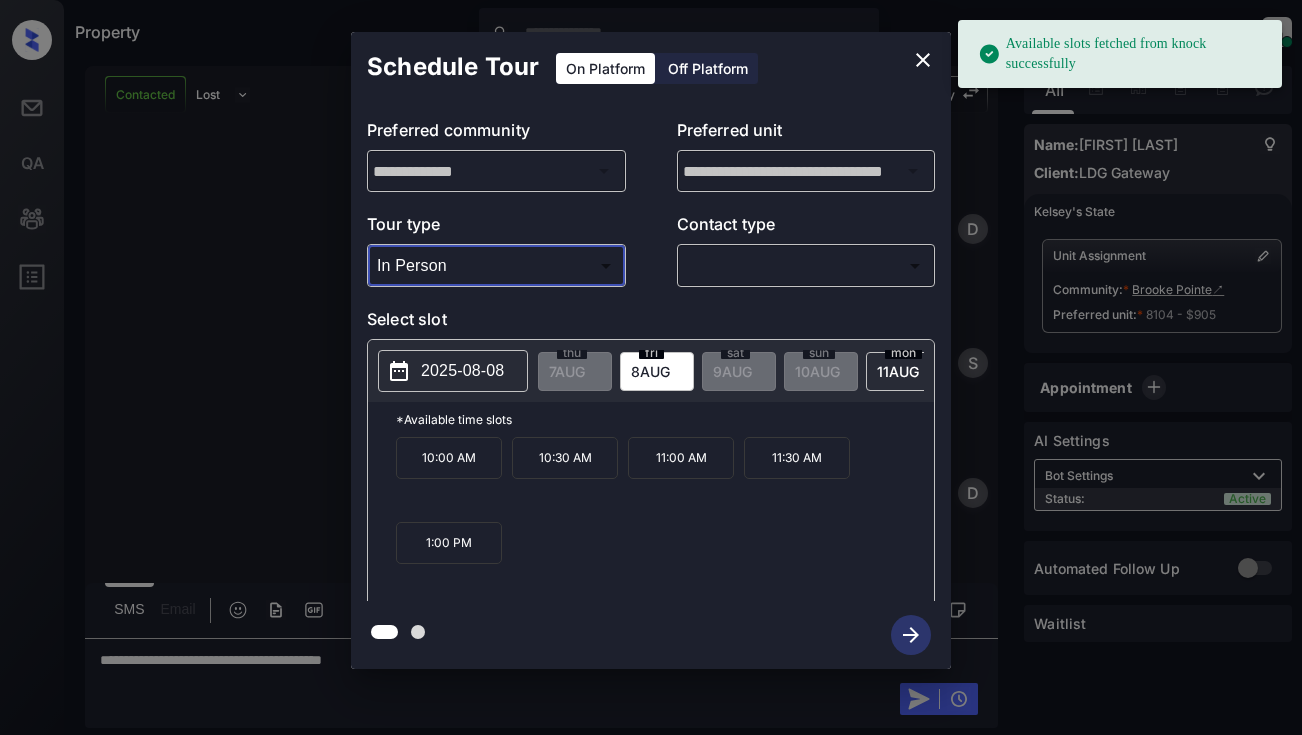 click on "2025-08-08" at bounding box center [462, 371] 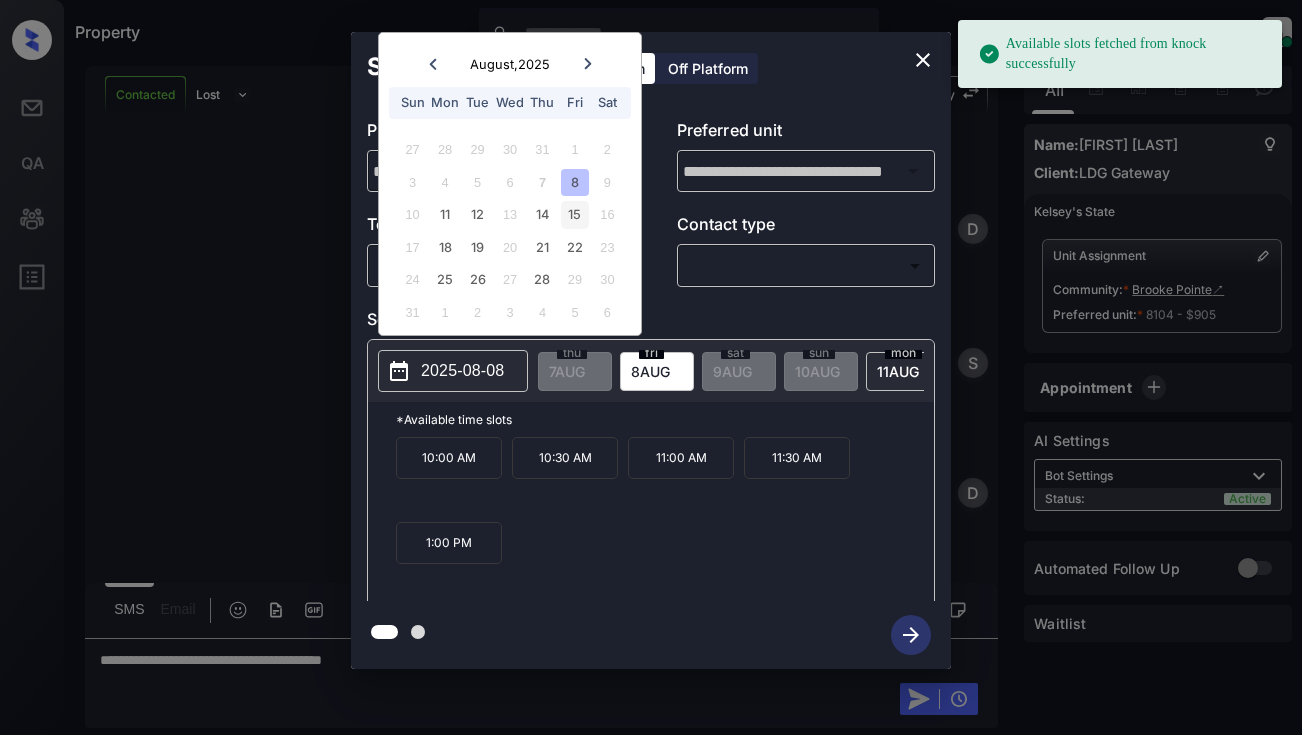 click on "15" at bounding box center (574, 214) 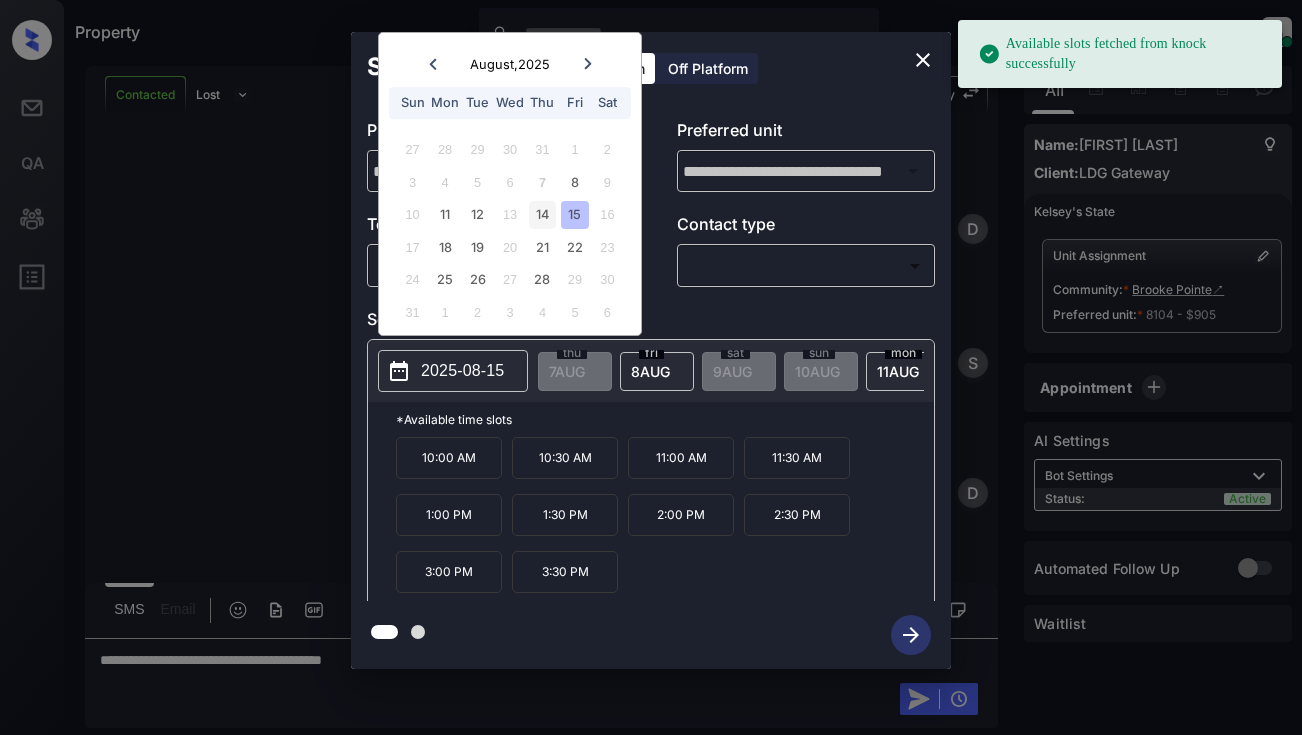 click on "14" at bounding box center [542, 214] 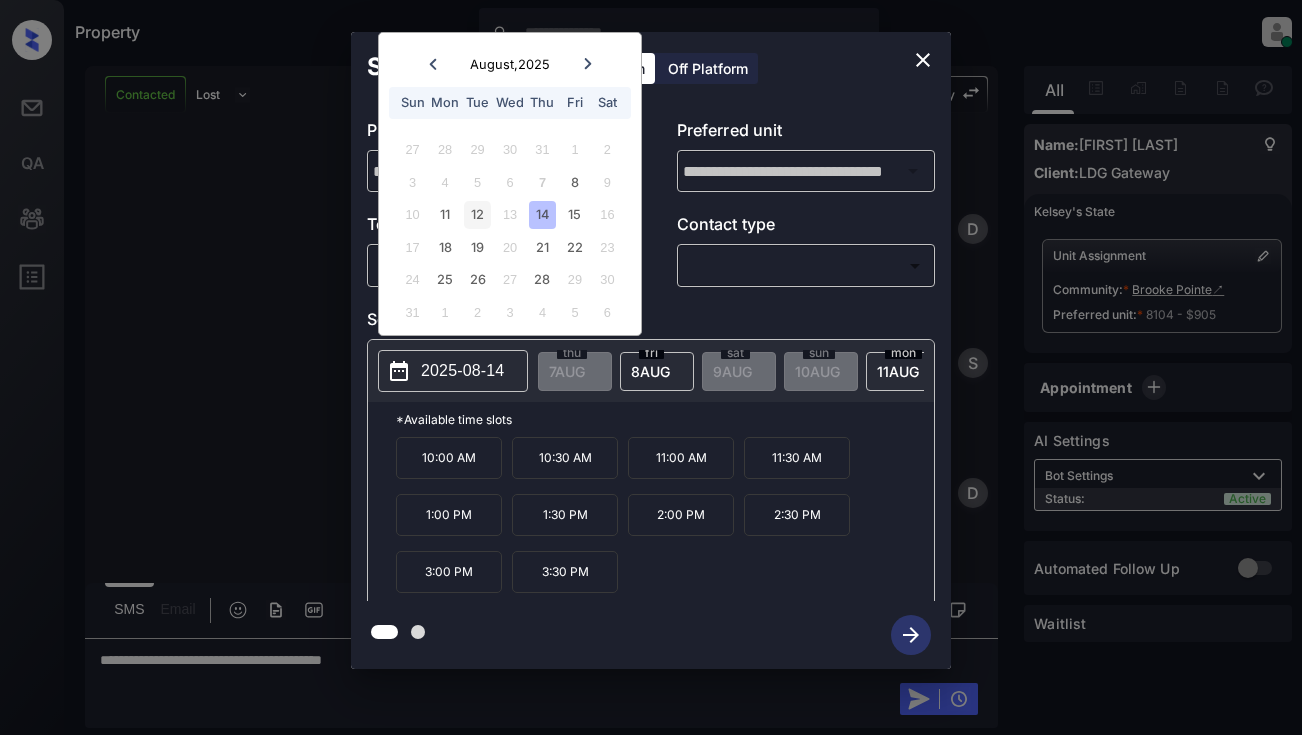 click on "12" at bounding box center [477, 214] 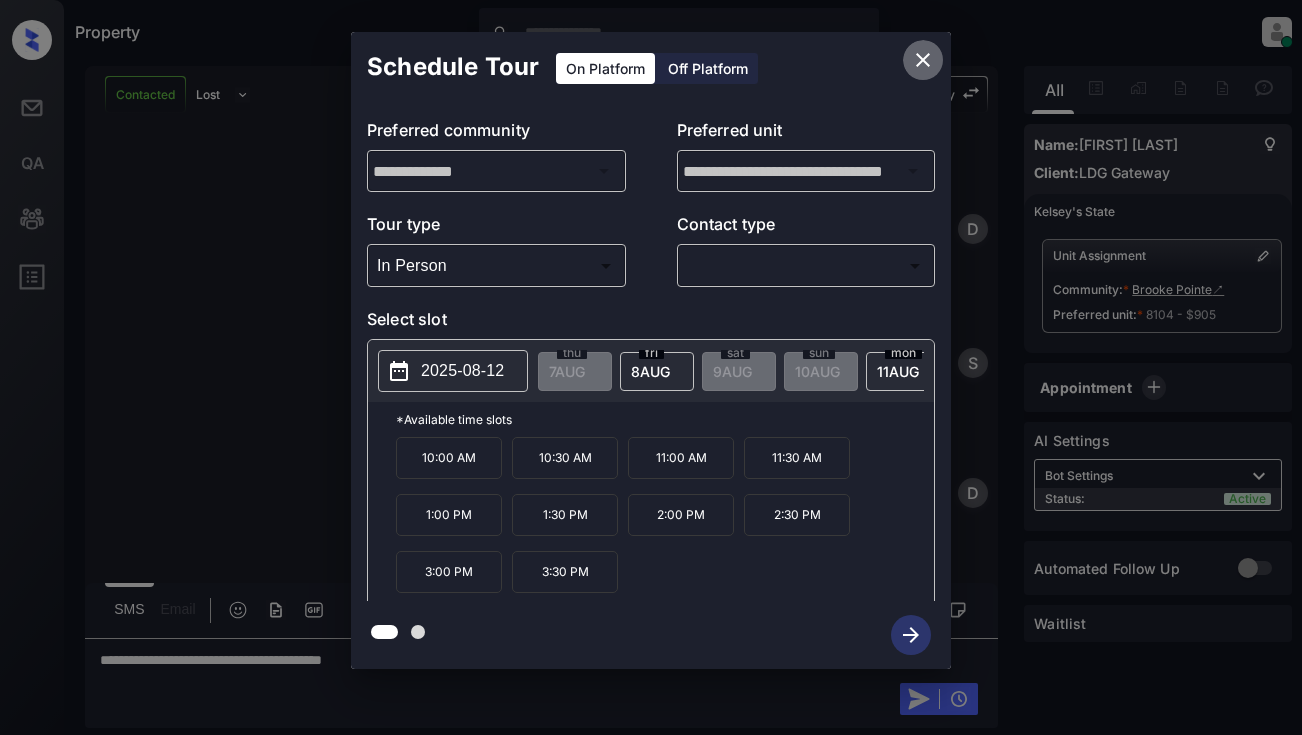 click 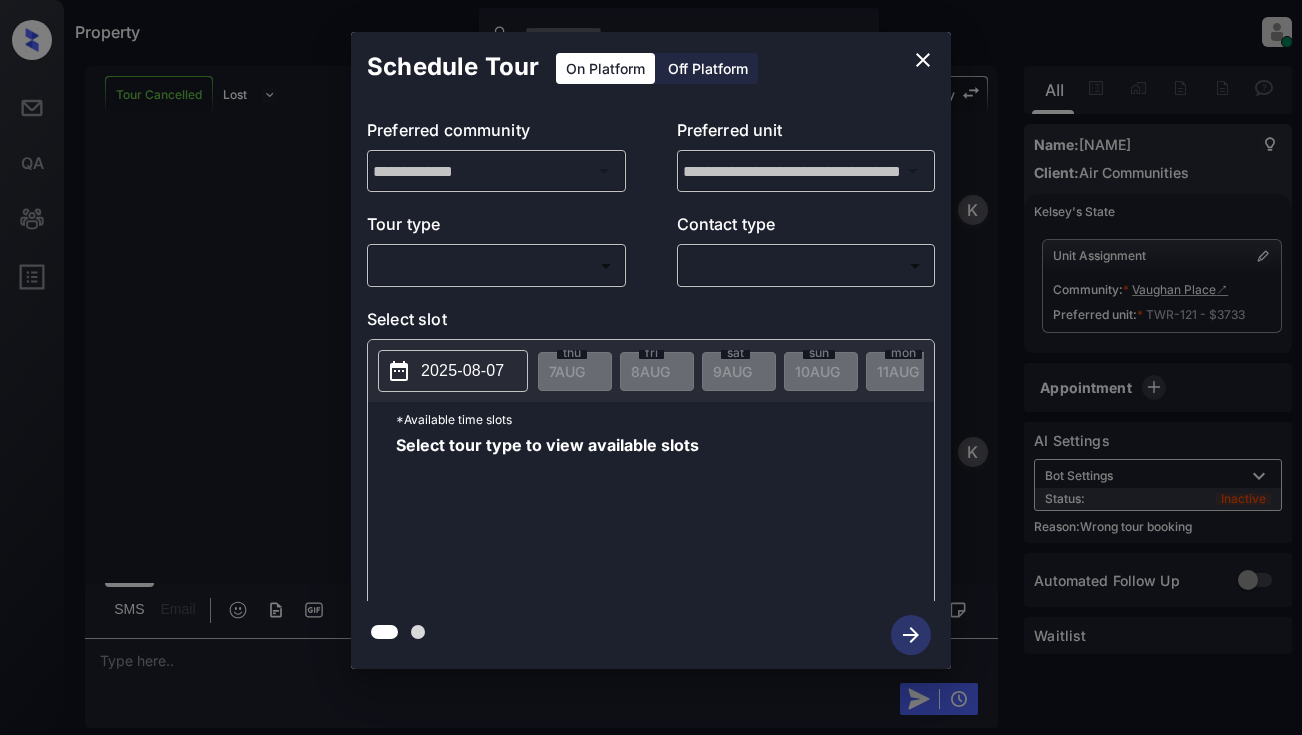 scroll, scrollTop: 0, scrollLeft: 0, axis: both 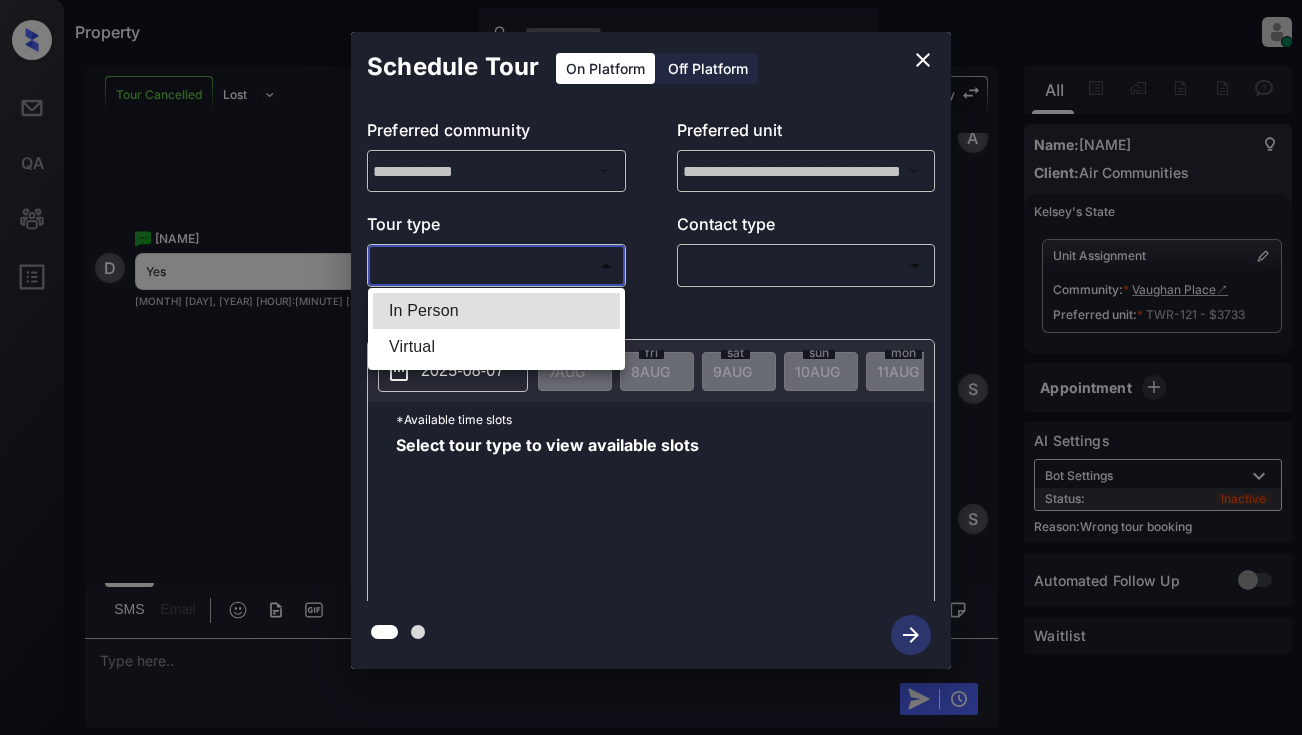 click on "In Person" at bounding box center (496, 311) 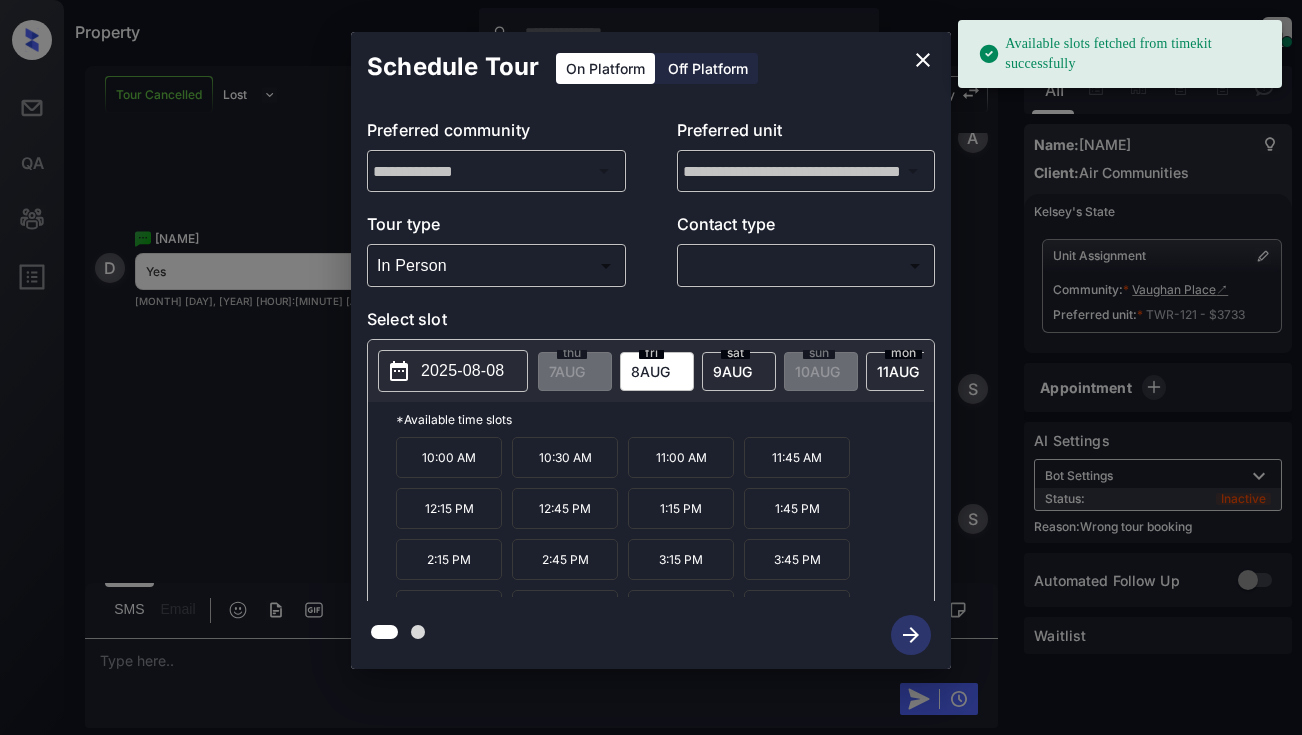 click on "2025-08-08" at bounding box center [462, 371] 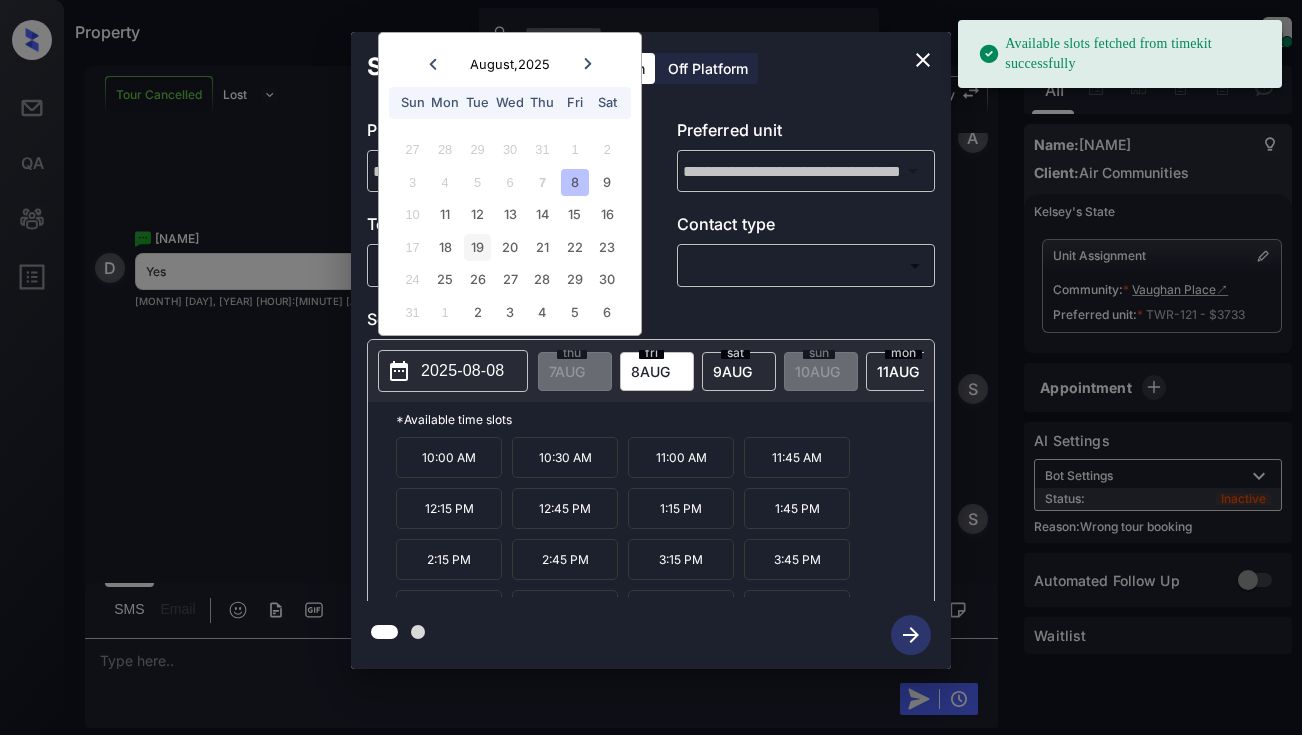 click on "19" at bounding box center [477, 247] 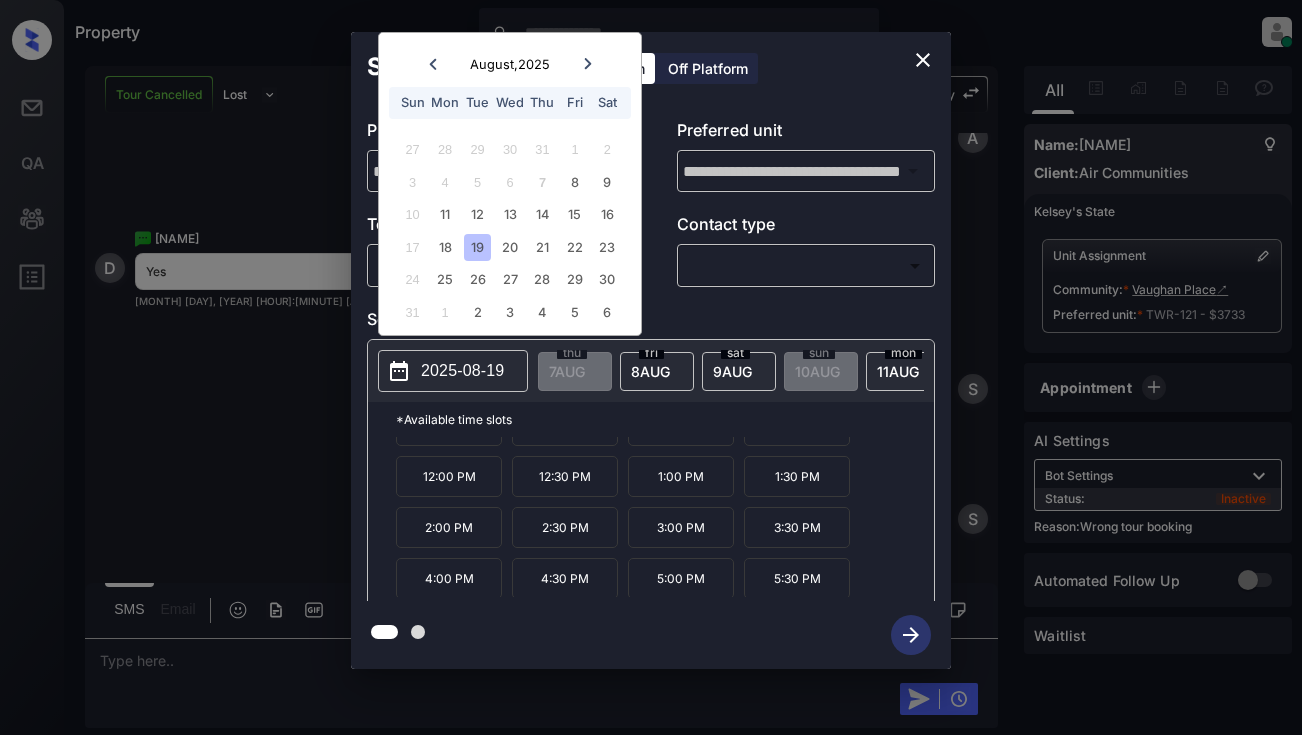scroll, scrollTop: 34, scrollLeft: 0, axis: vertical 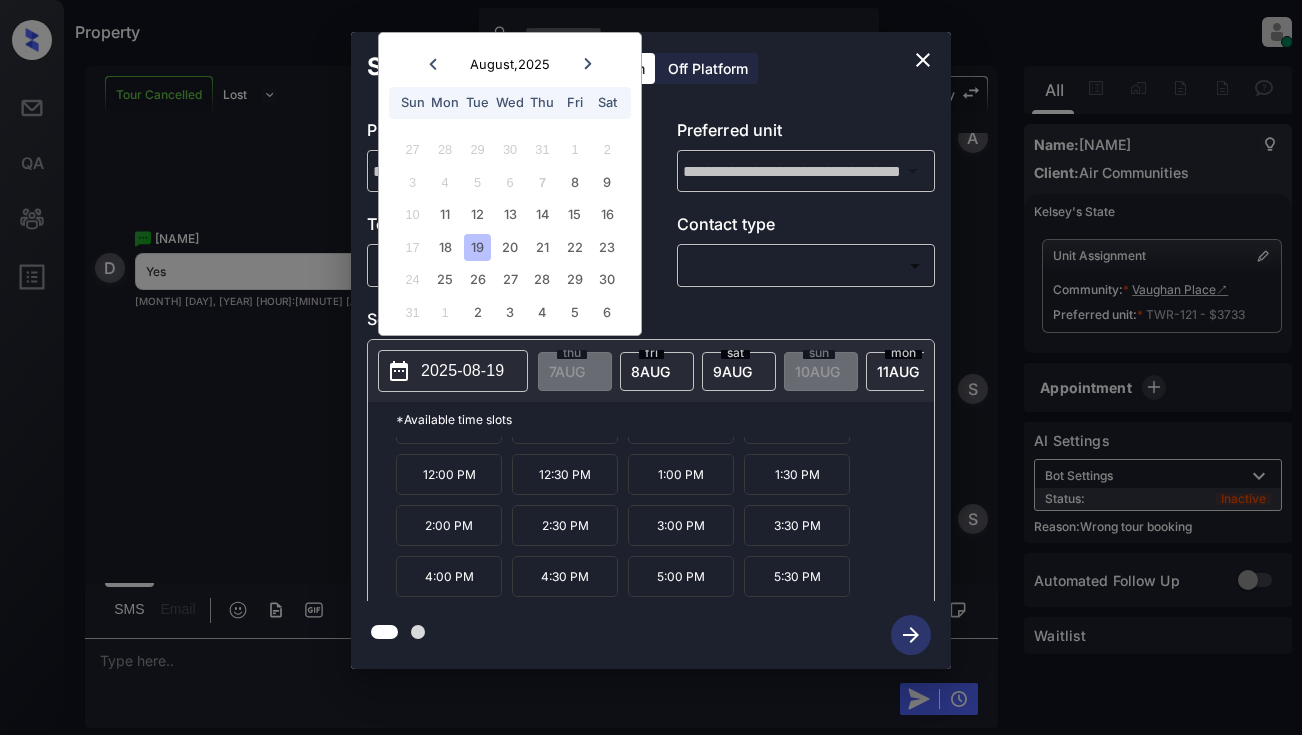 click 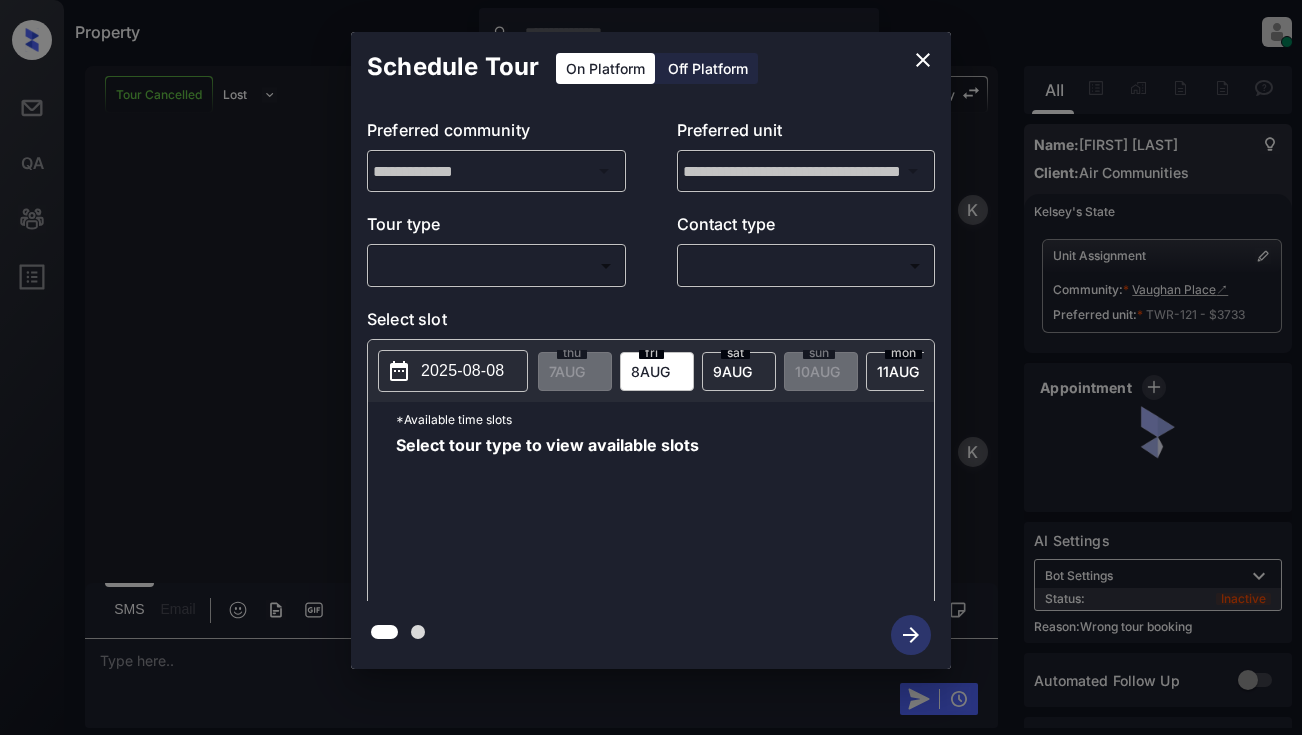 scroll, scrollTop: 0, scrollLeft: 0, axis: both 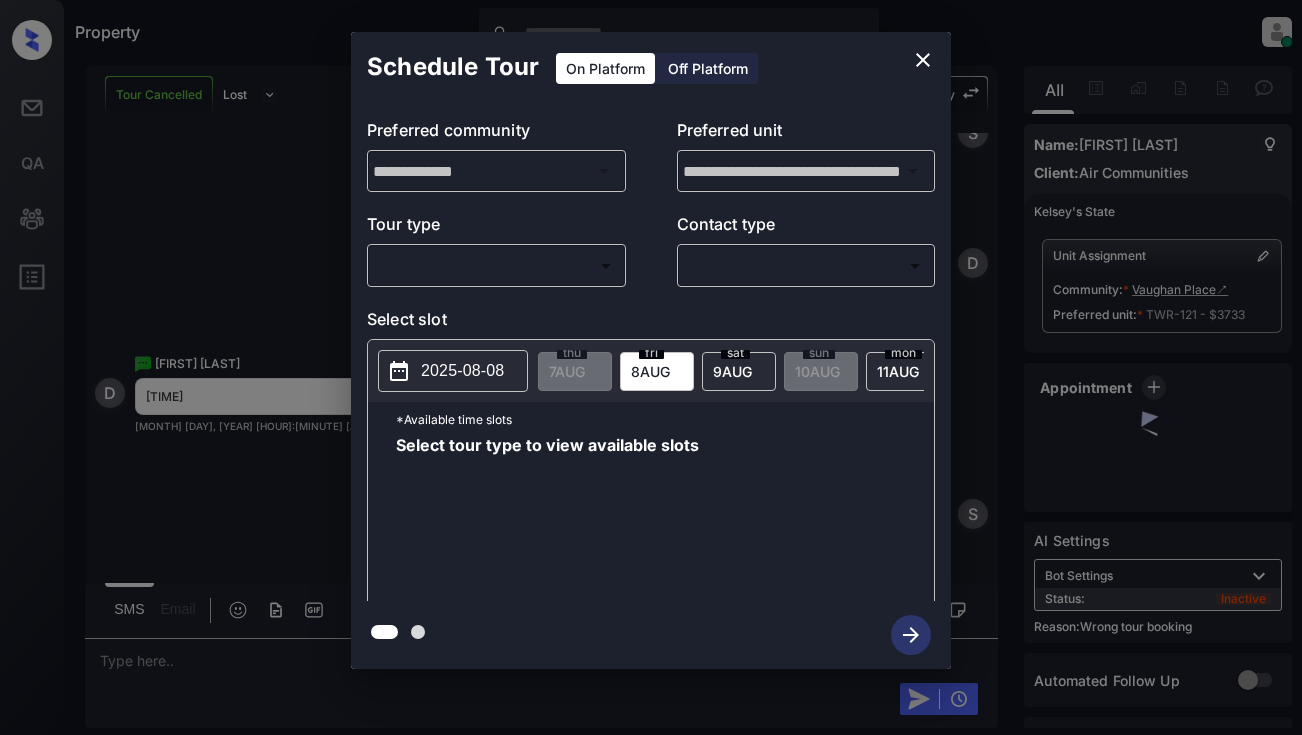 click on "Property [FIRST] [LAST] Online Set yourself   offline Set yourself   on break Profile Switch to  light  mode Sign out Tour Cancelled Lost Lead Sentiment: Angry Upon sliding the acknowledgement:  Lead will move to lost stage. * ​ SMS and call option will be set to opt out. AFM will be turned off for the lead. Kelsey New Message Kelsey Notes Note:  - Paste this link into your browser to view Kelsey’s conversation with the prospect [MONTH] [DAY], [YEAR] [HOUR]:[MINUTE] [AM/PM]  Sync'd w  entrata K New Message Kelsey Due to the activation of disableLeadTransfer feature flag, Kelsey will no longer transfer ownership of this CRM guest card [MONTH] [DAY], [YEAR] [HOUR]:[MINUTE] [AM/PM] K New Message Zuma Lead transferred to leasing agent: kelsey [MONTH] [DAY], [YEAR] [HOUR]:[MINUTE] [AM/PM] Z New Message Agent Lead created because they indicated they are interested in leasing via Zuma IVR. [MONTH] [DAY], [YEAR] [HOUR]:[MINUTE] [AM/PM] A New Message Agent [MONTH] [DAY], [YEAR] [HOUR]:[MINUTE] [AM/PM] A" at bounding box center [651, 367] 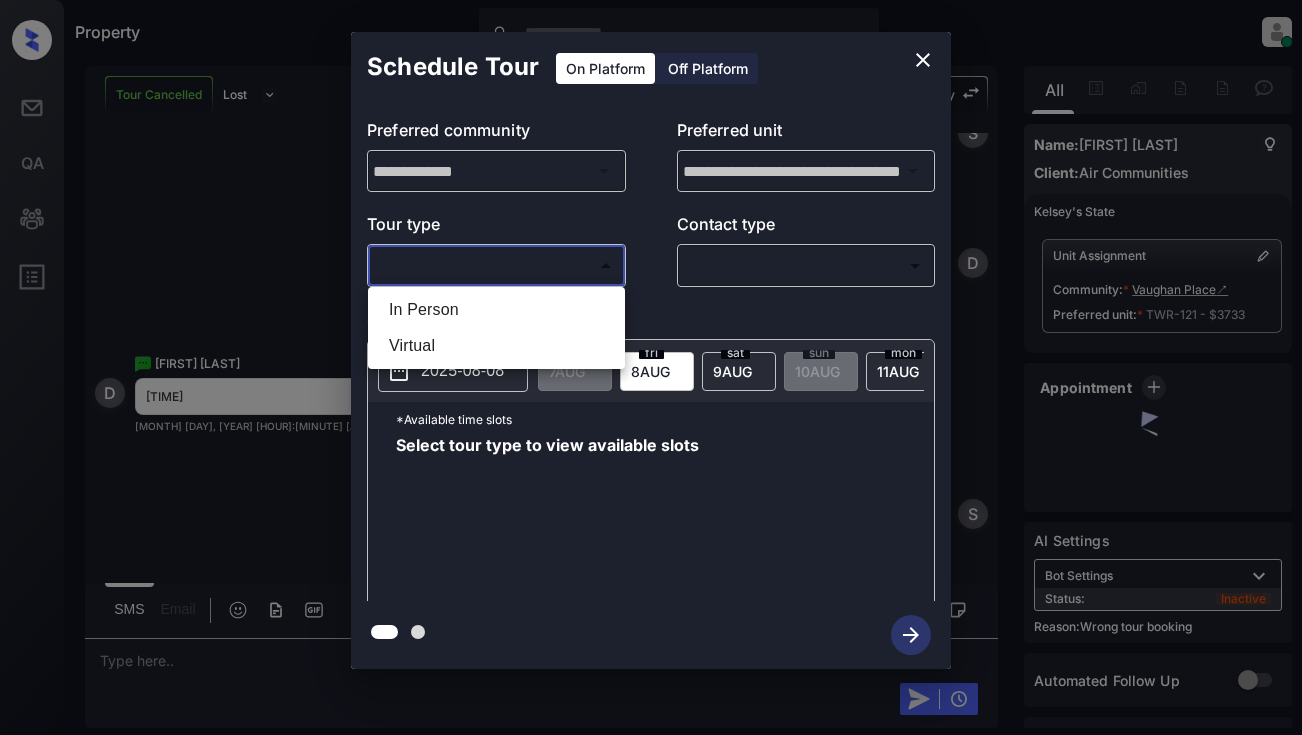 click on "In Person" at bounding box center [496, 310] 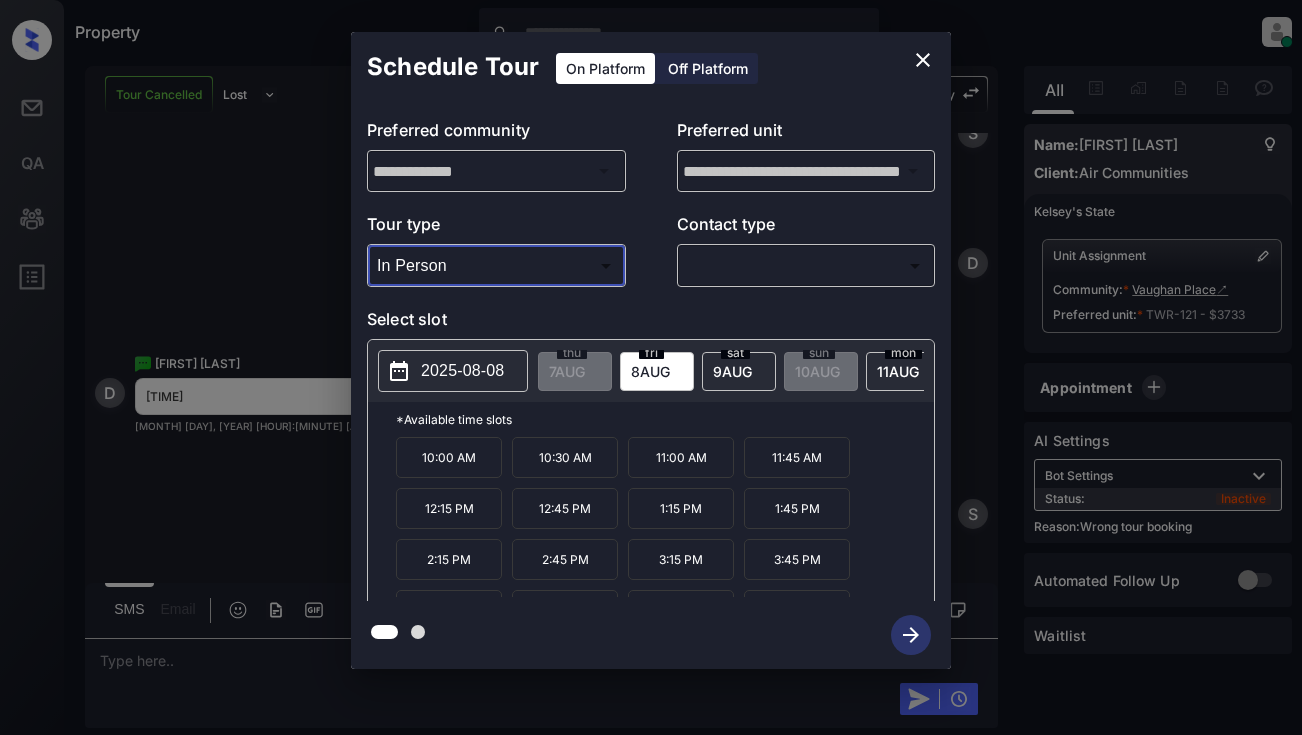 type on "********" 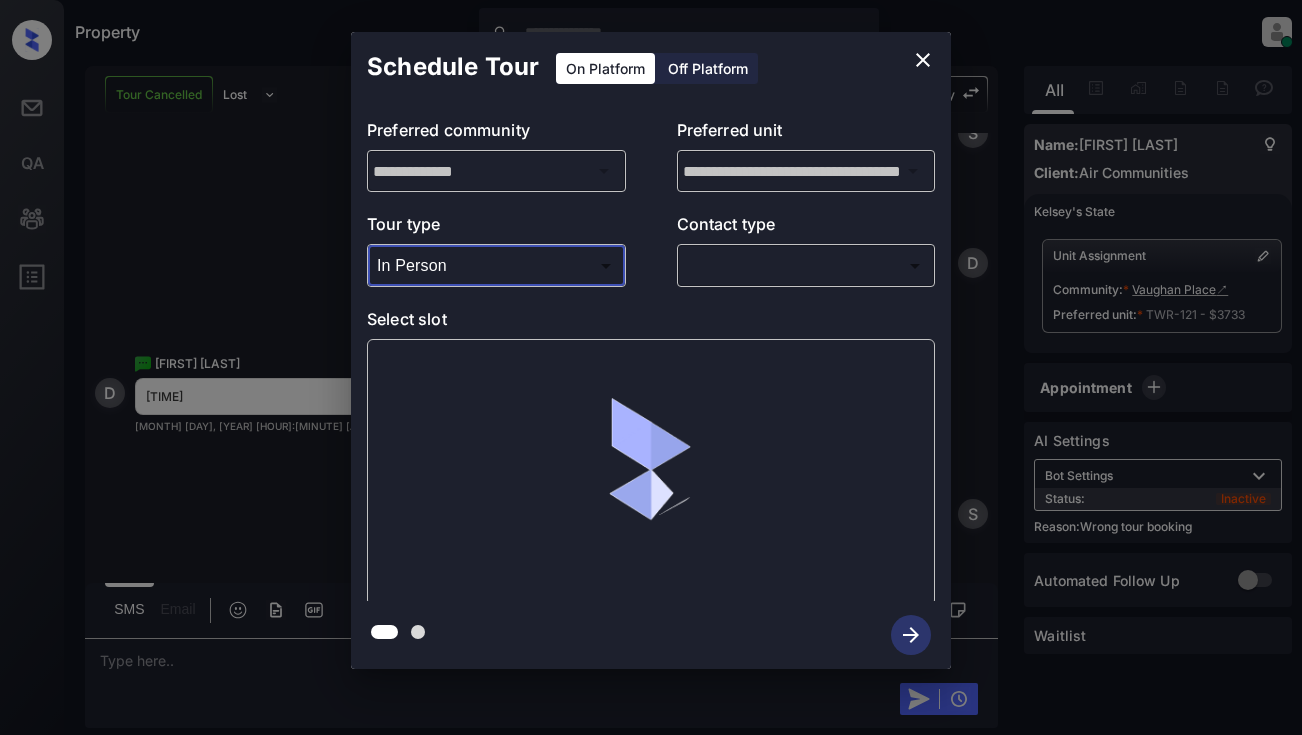 click on "Property [FIRST] [LAST] Online Set yourself   offline Set yourself   on break Profile Switch to  light  mode Sign out Tour Cancelled Lost Lead Sentiment: Angry Upon sliding the acknowledgement:  Lead will move to lost stage. * ​ SMS and call option will be set to opt out. AFM will be turned off for the lead. Kelsey New Message Kelsey Notes Note:  - Paste this link into your browser to view Kelsey’s conversation with the prospect [MONTH] [DAY], [YEAR] [HOUR]:[MINUTE] [AM/PM]  Sync'd w  entrata K New Message Kelsey Due to the activation of disableLeadTransfer feature flag, Kelsey will no longer transfer ownership of this CRM guest card [MONTH] [DAY], [YEAR] [HOUR]:[MINUTE] [AM/PM] K New Message Zuma Lead transferred to leasing agent: kelsey [MONTH] [DAY], [YEAR] [HOUR]:[MINUTE] [AM/PM] Z New Message Agent Lead created because they indicated they are interested in leasing via Zuma IVR. [MONTH] [DAY], [YEAR] [HOUR]:[MINUTE] [AM/PM] A New Message Agent [MONTH] [DAY], [YEAR] [HOUR]:[MINUTE] [AM/PM] A" at bounding box center (651, 367) 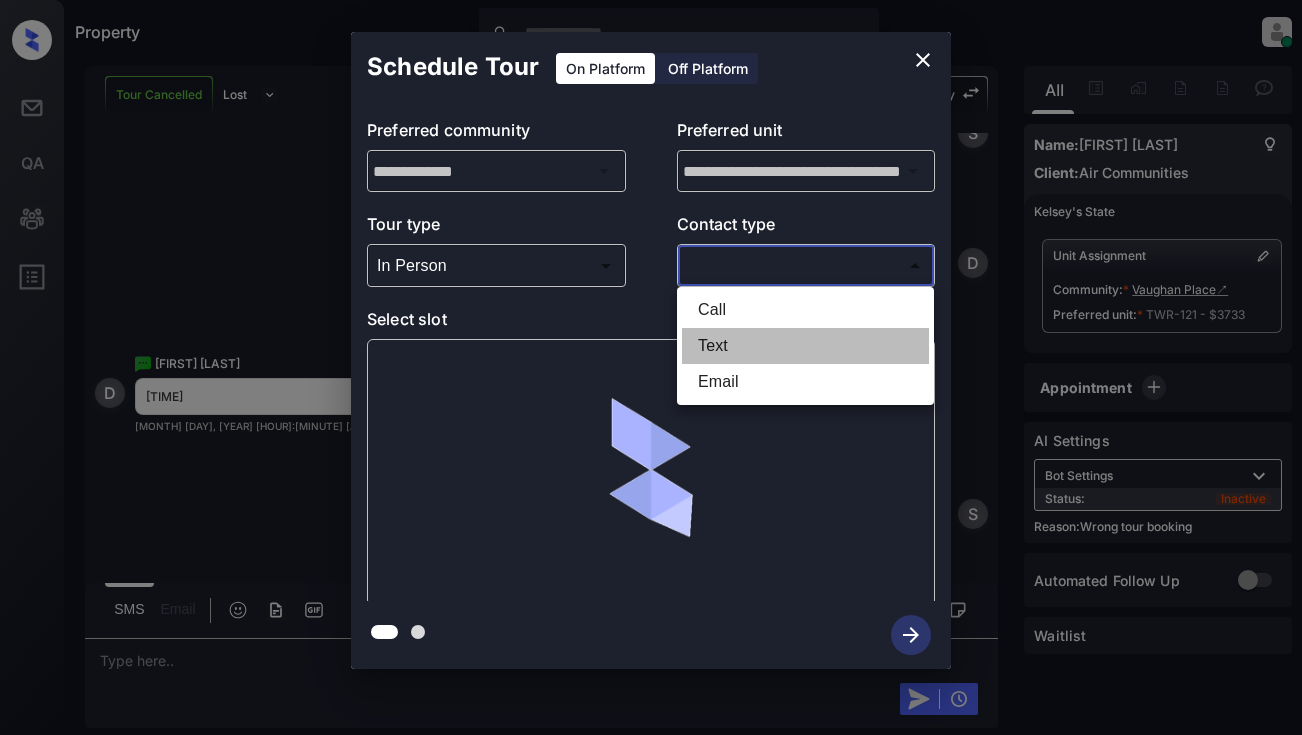 click on "Text" at bounding box center (805, 346) 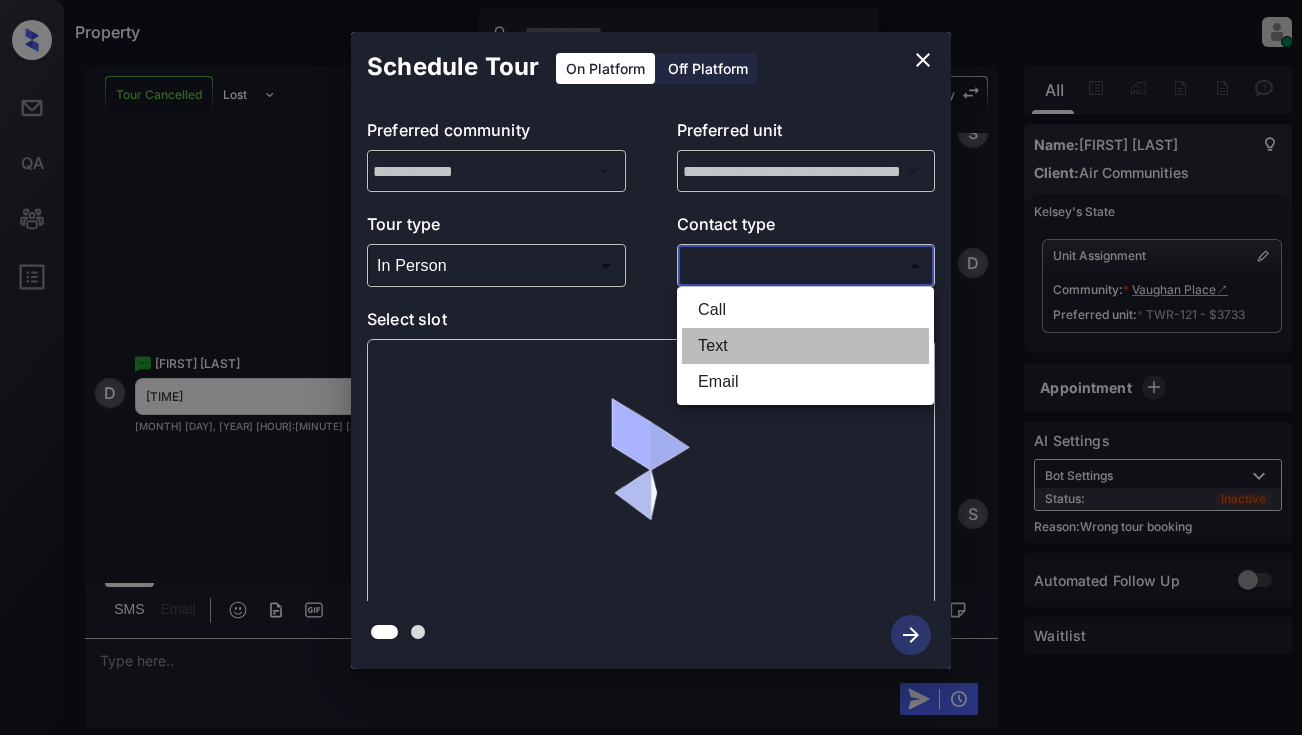 type on "****" 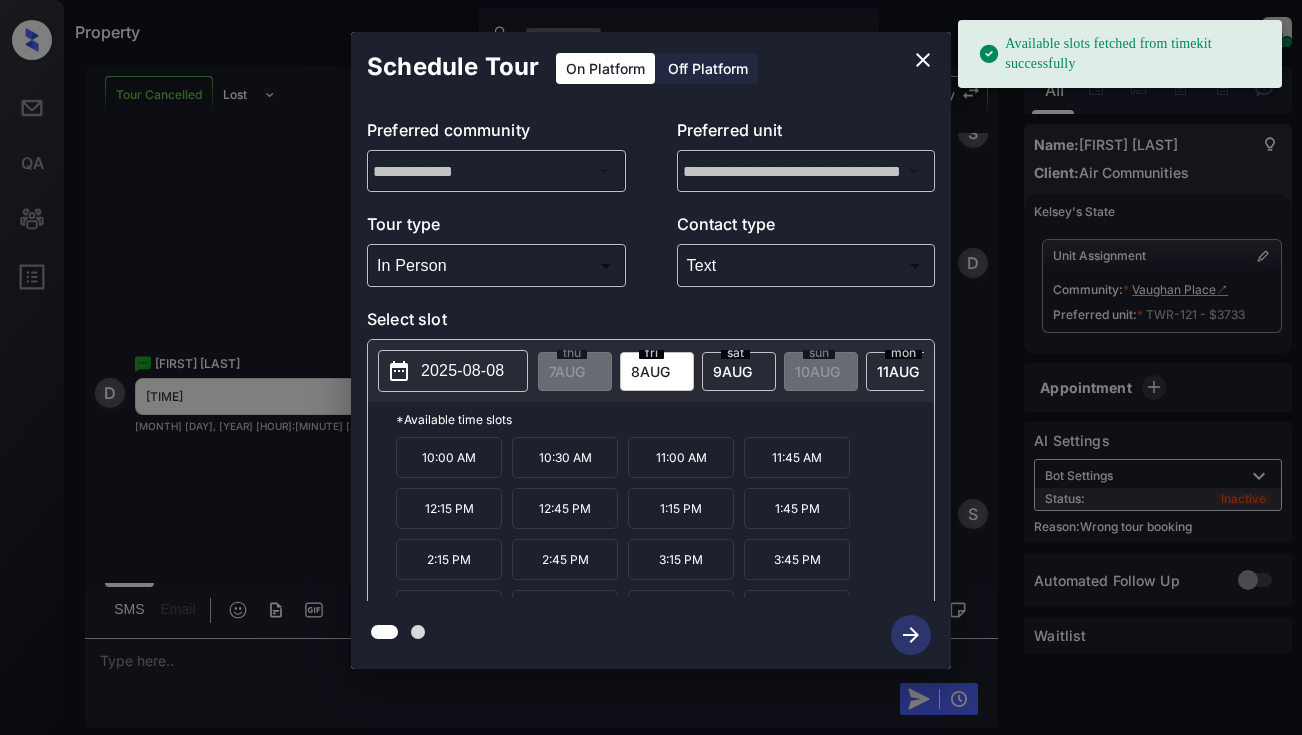 click on "2025-08-08" at bounding box center (462, 371) 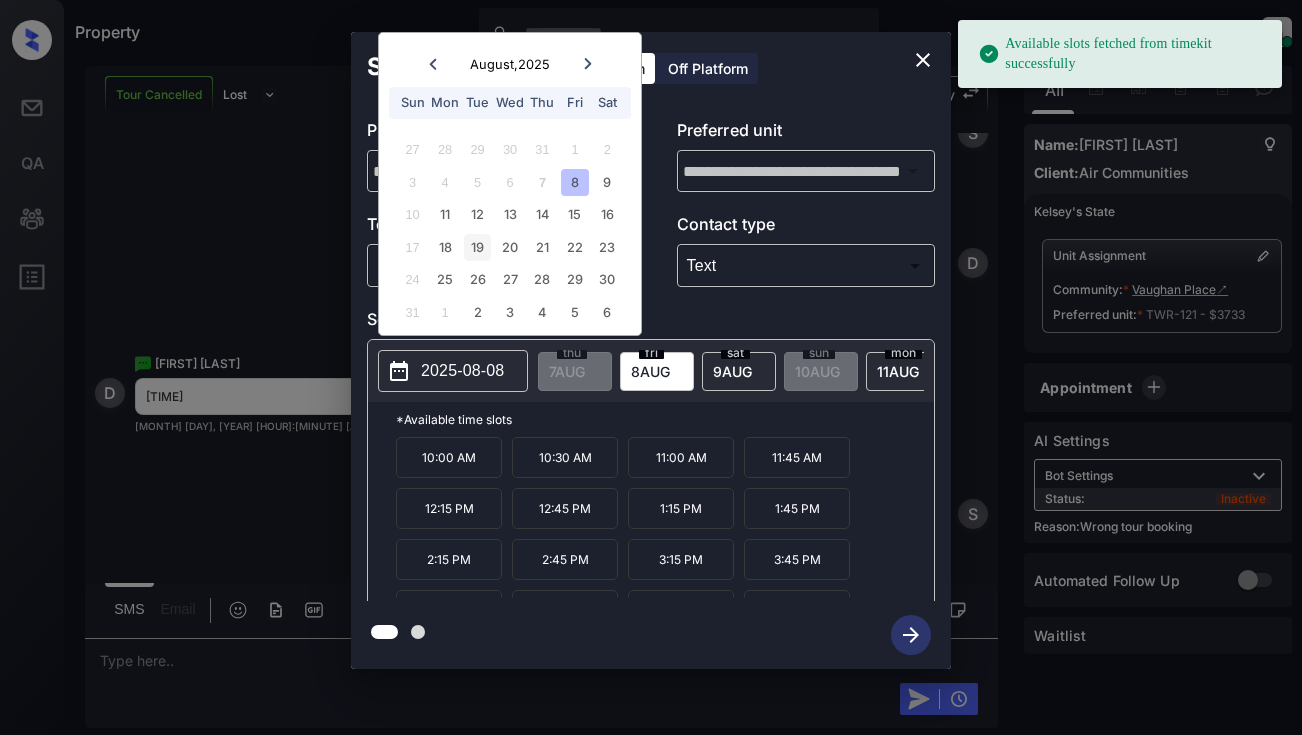 click on "19" at bounding box center (477, 247) 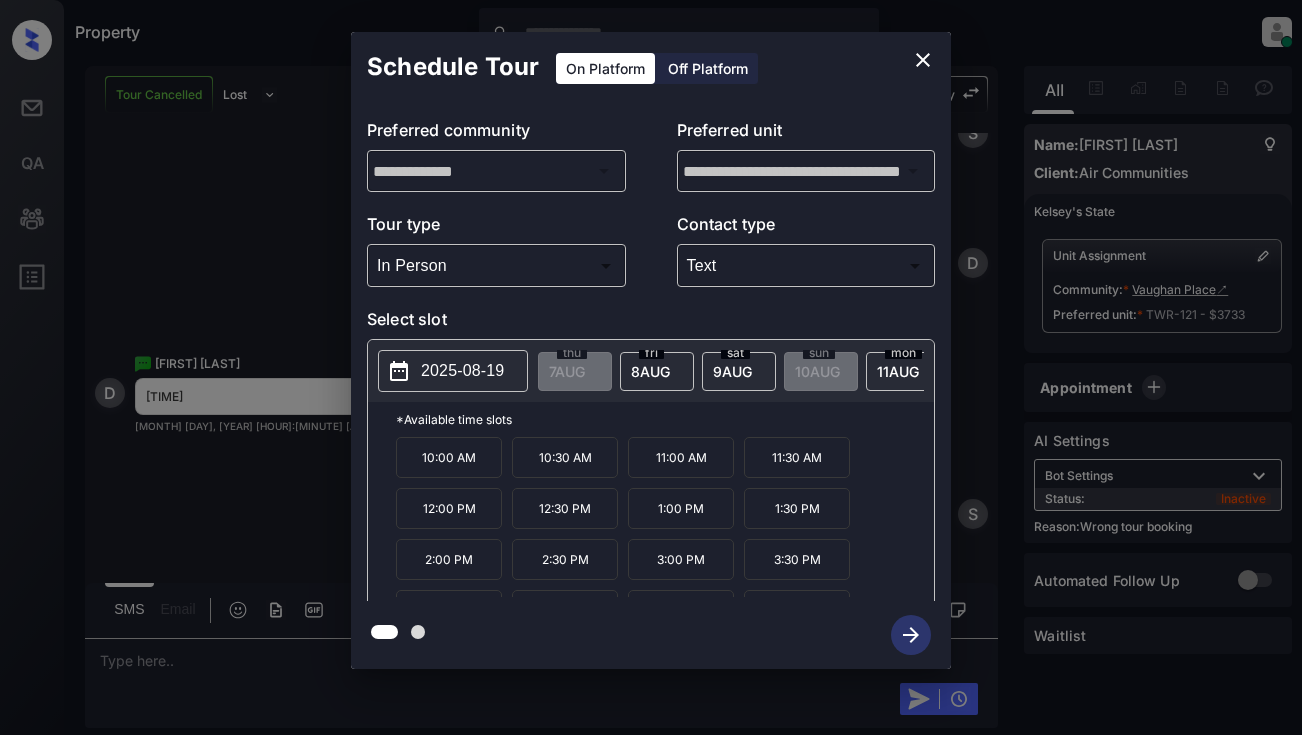 click on "12:00 PM" at bounding box center (449, 508) 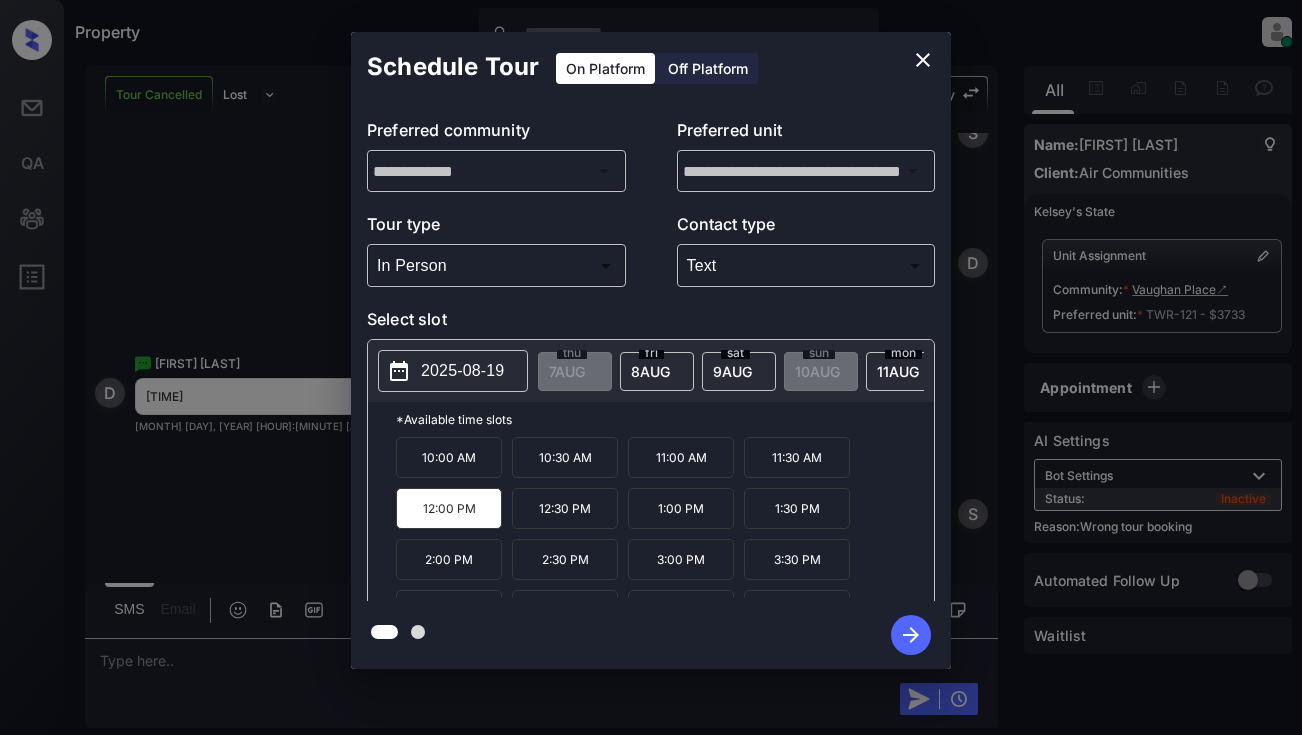 click 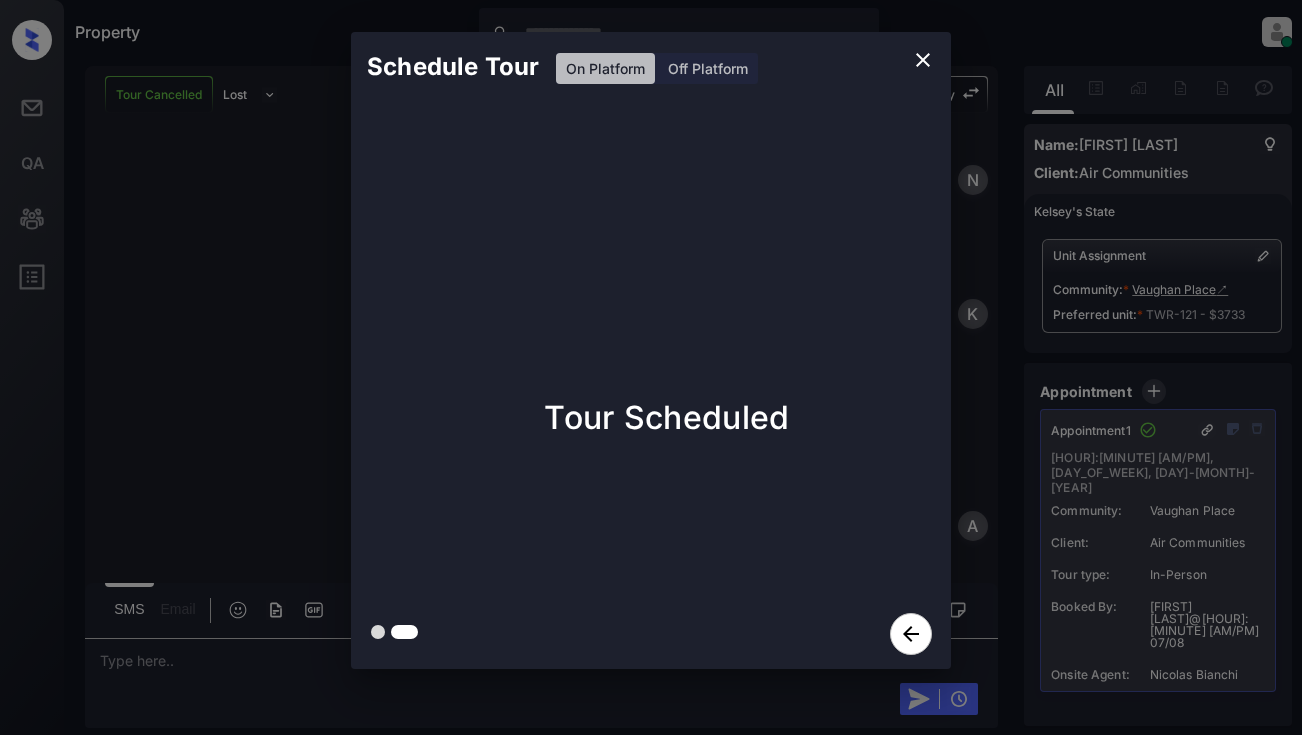 scroll, scrollTop: 42940, scrollLeft: 0, axis: vertical 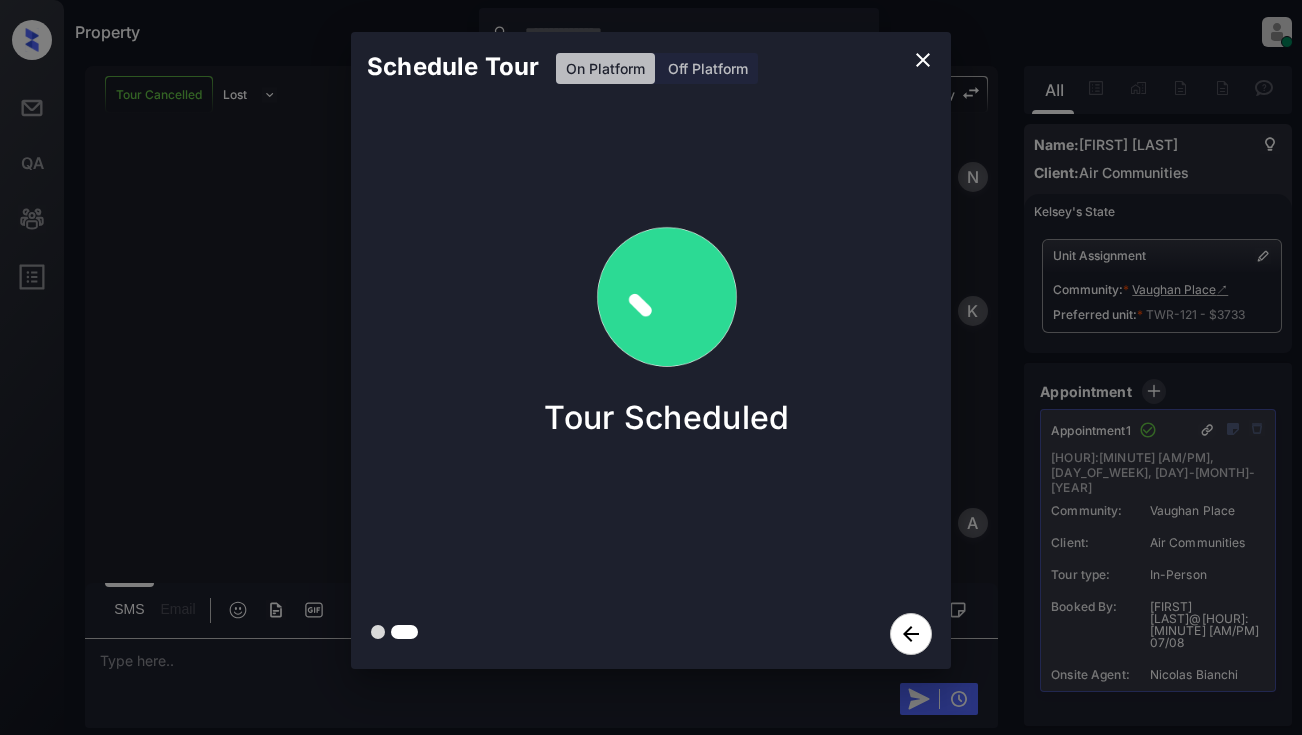 click on "Schedule Tour On Platform Off Platform Tour Scheduled" at bounding box center (651, 350) 